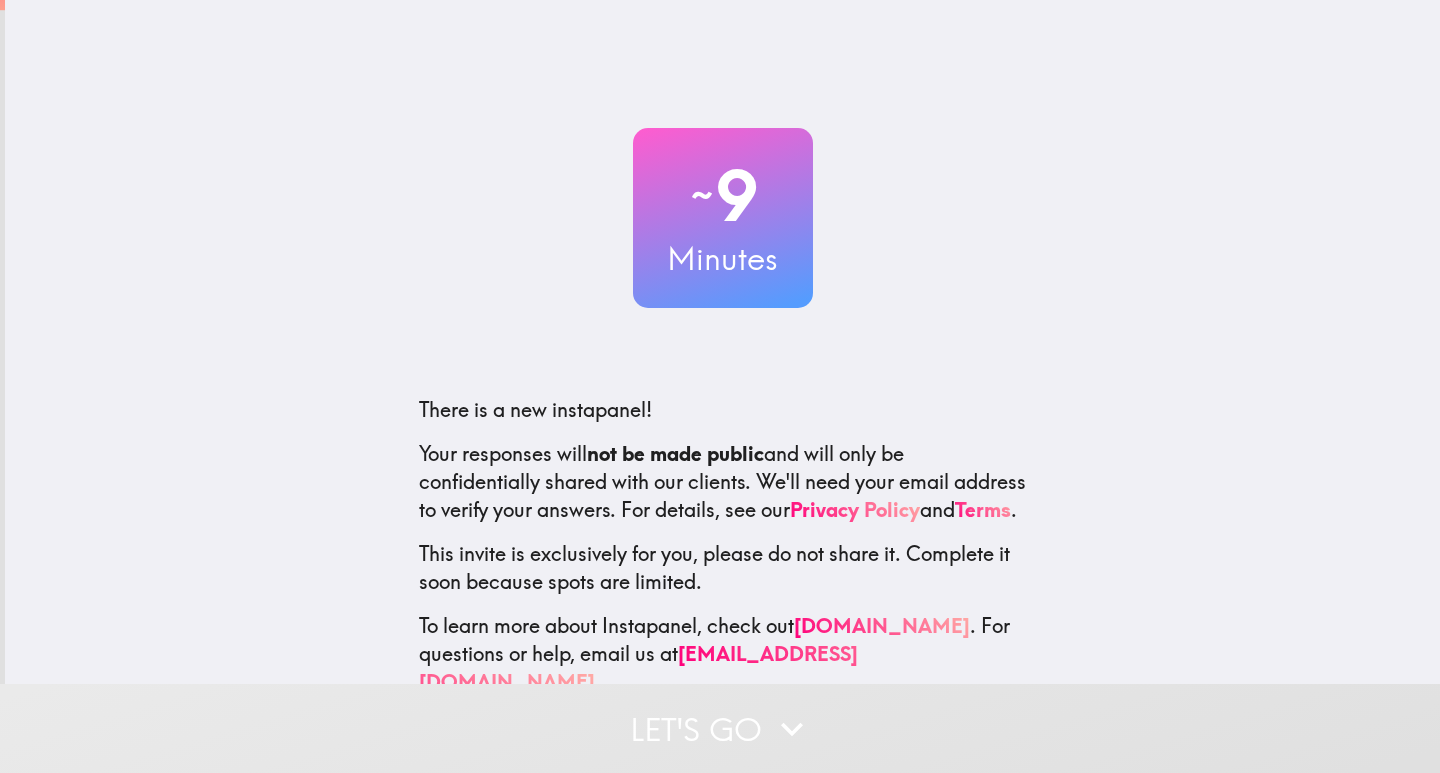 scroll, scrollTop: 0, scrollLeft: 0, axis: both 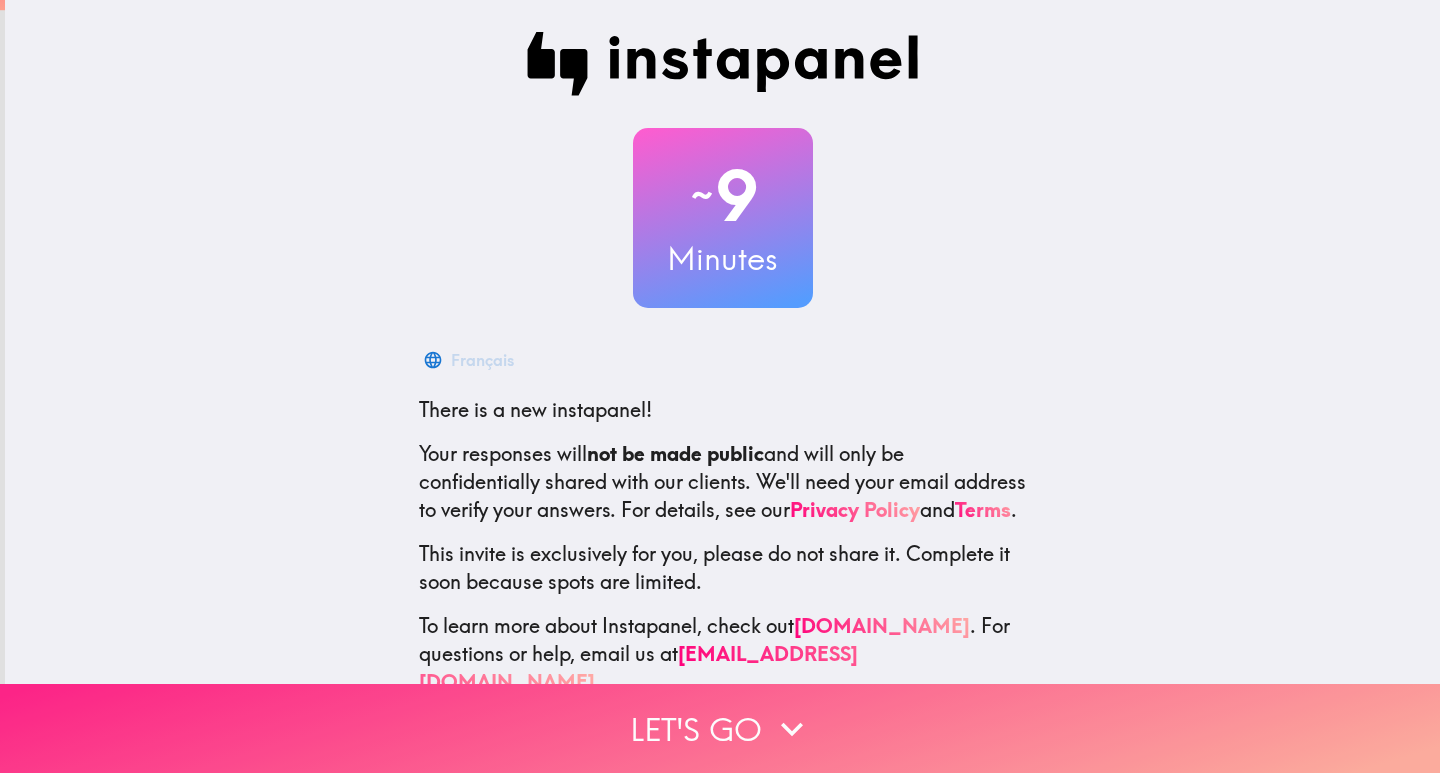 click on "Let's go" at bounding box center (720, 728) 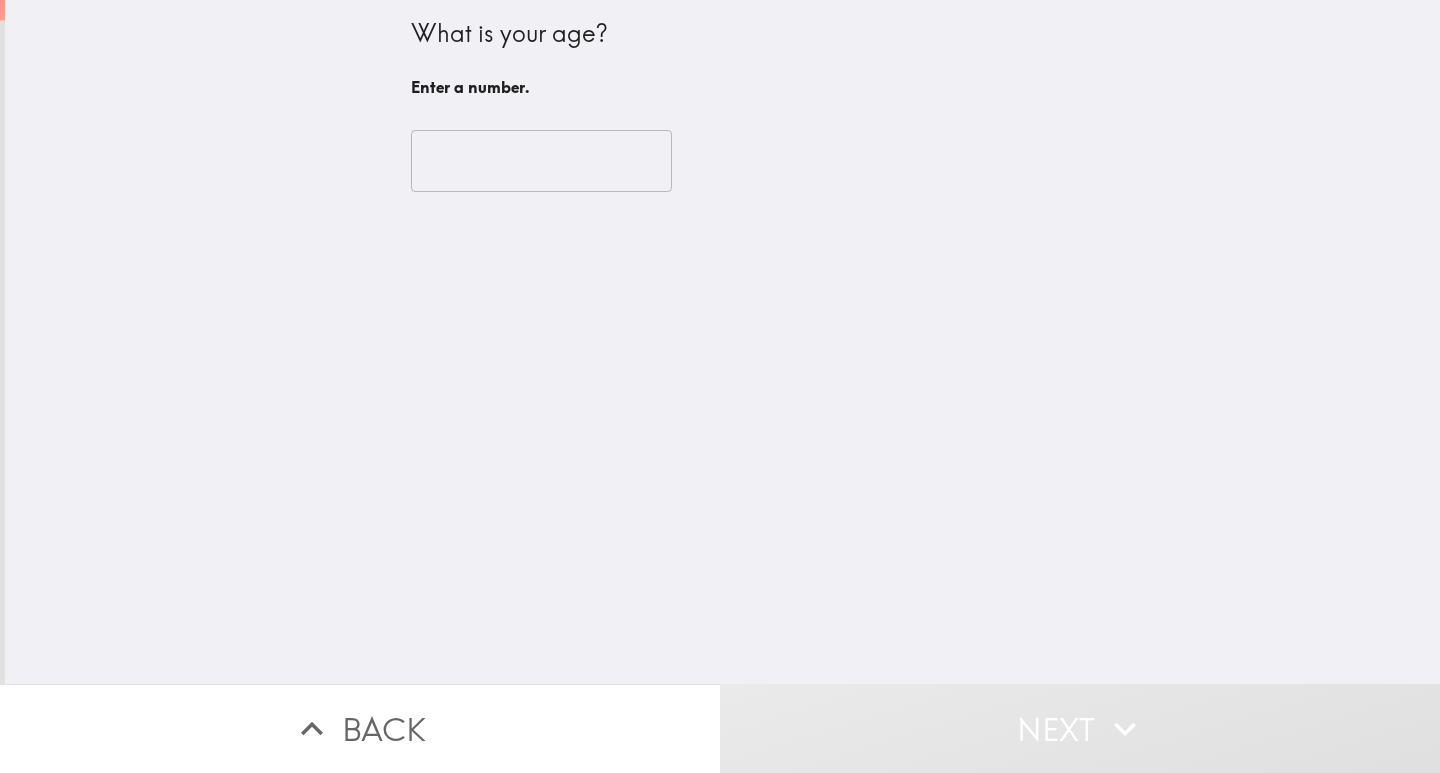 click at bounding box center [541, 161] 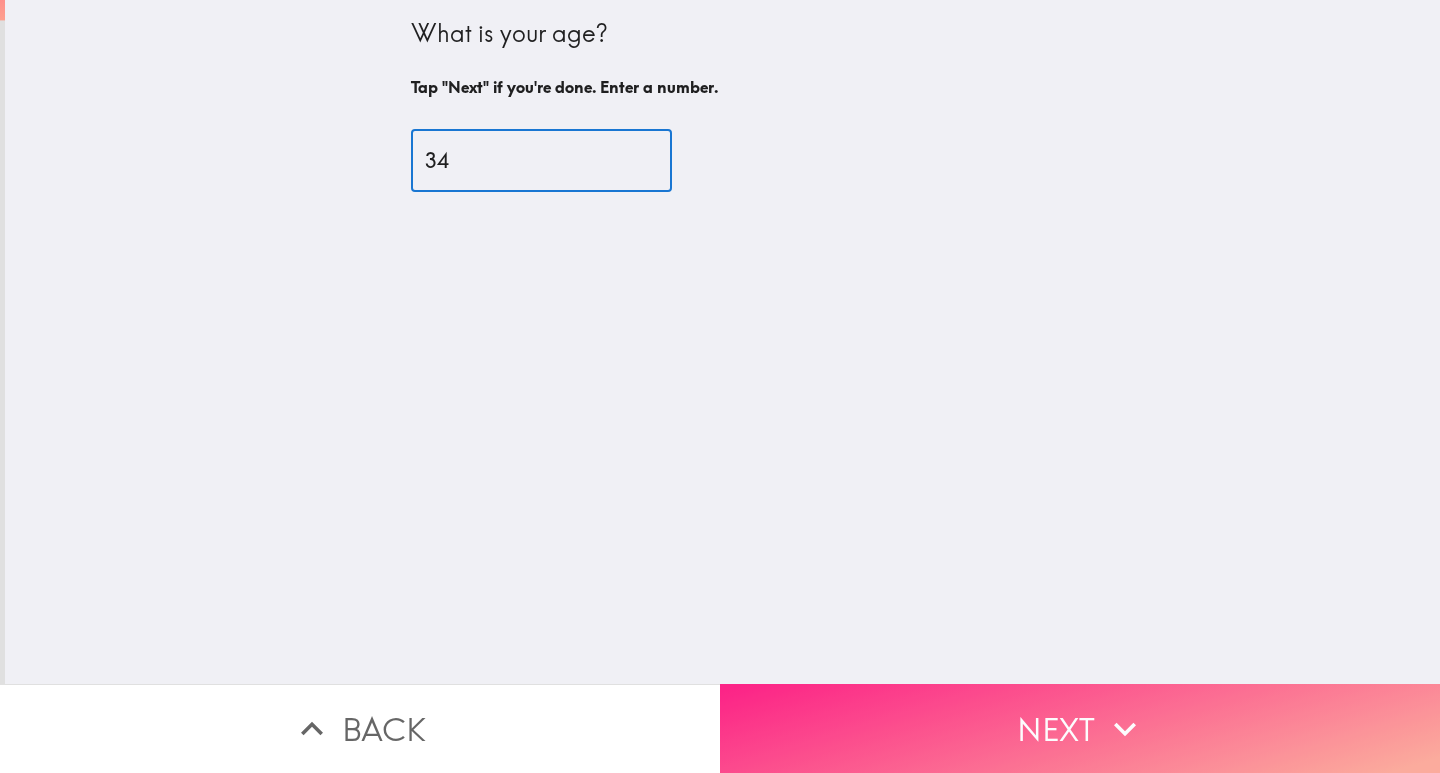 type on "34" 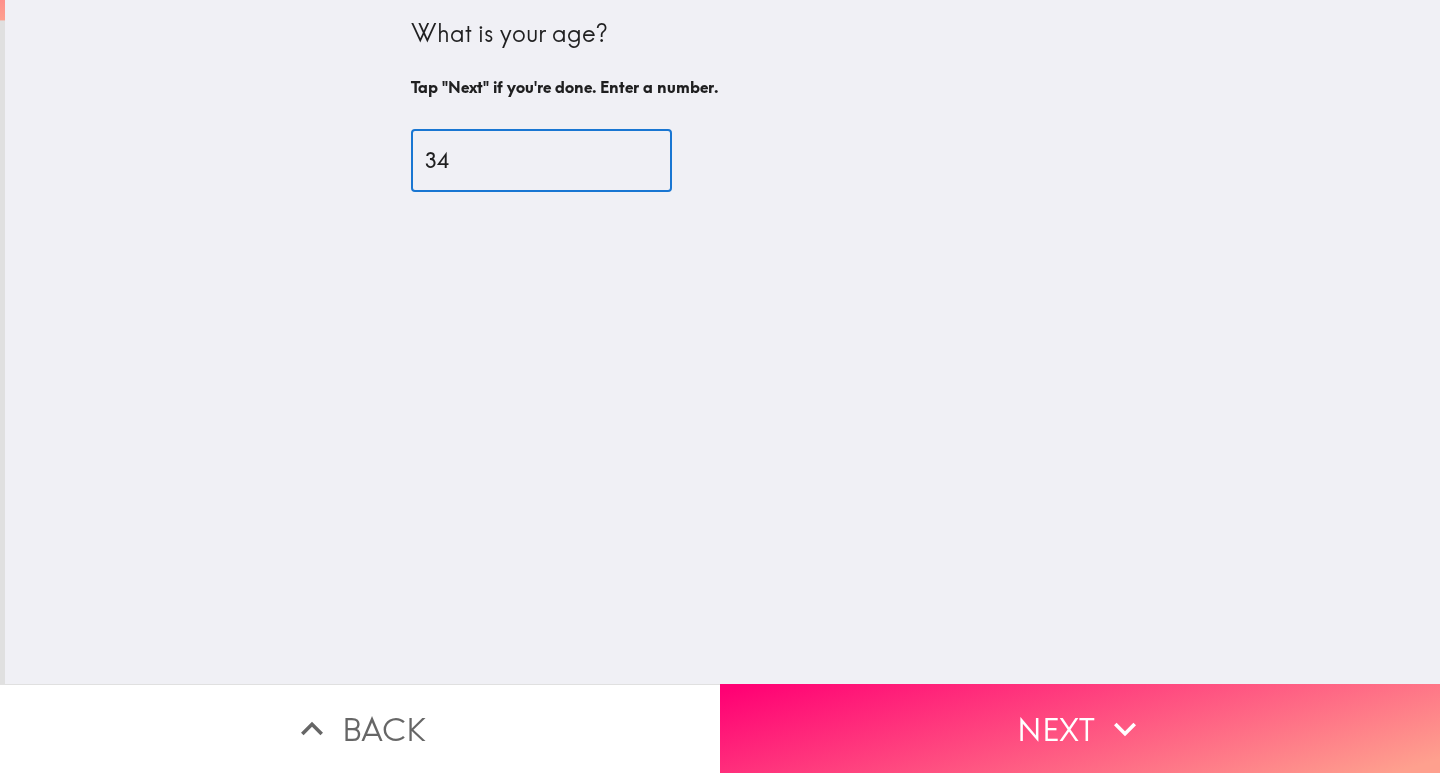 click on "Next" at bounding box center [1080, 728] 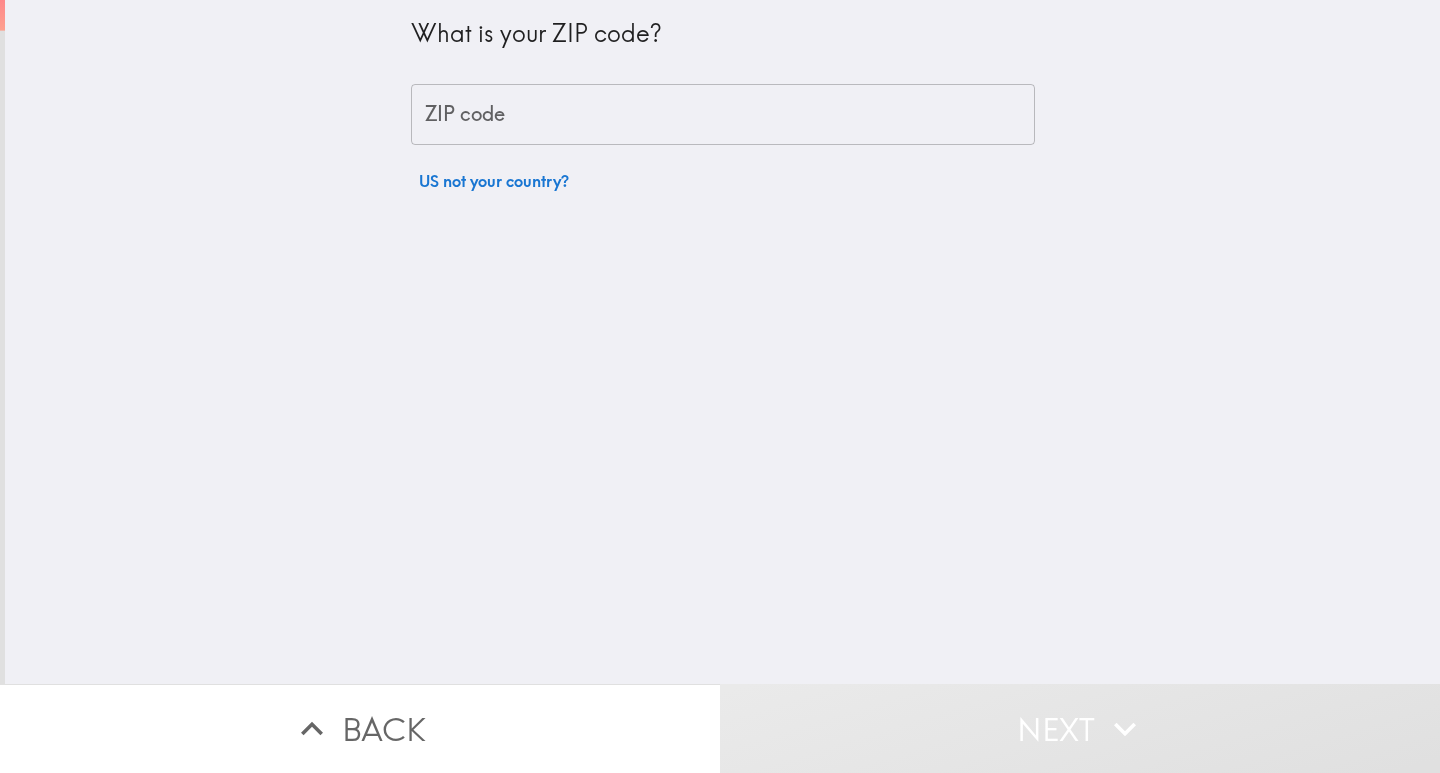 click on "ZIP code" at bounding box center [723, 115] 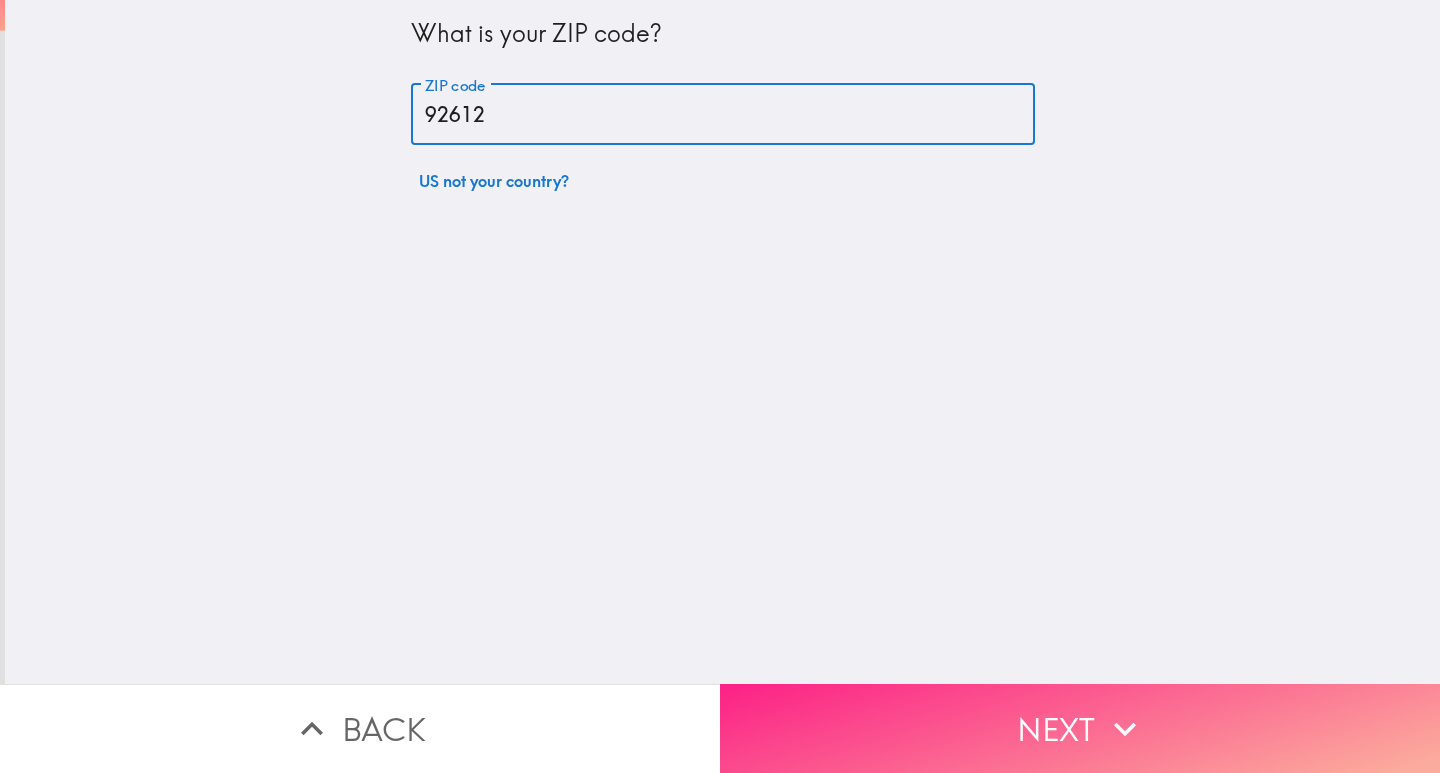 type on "92612" 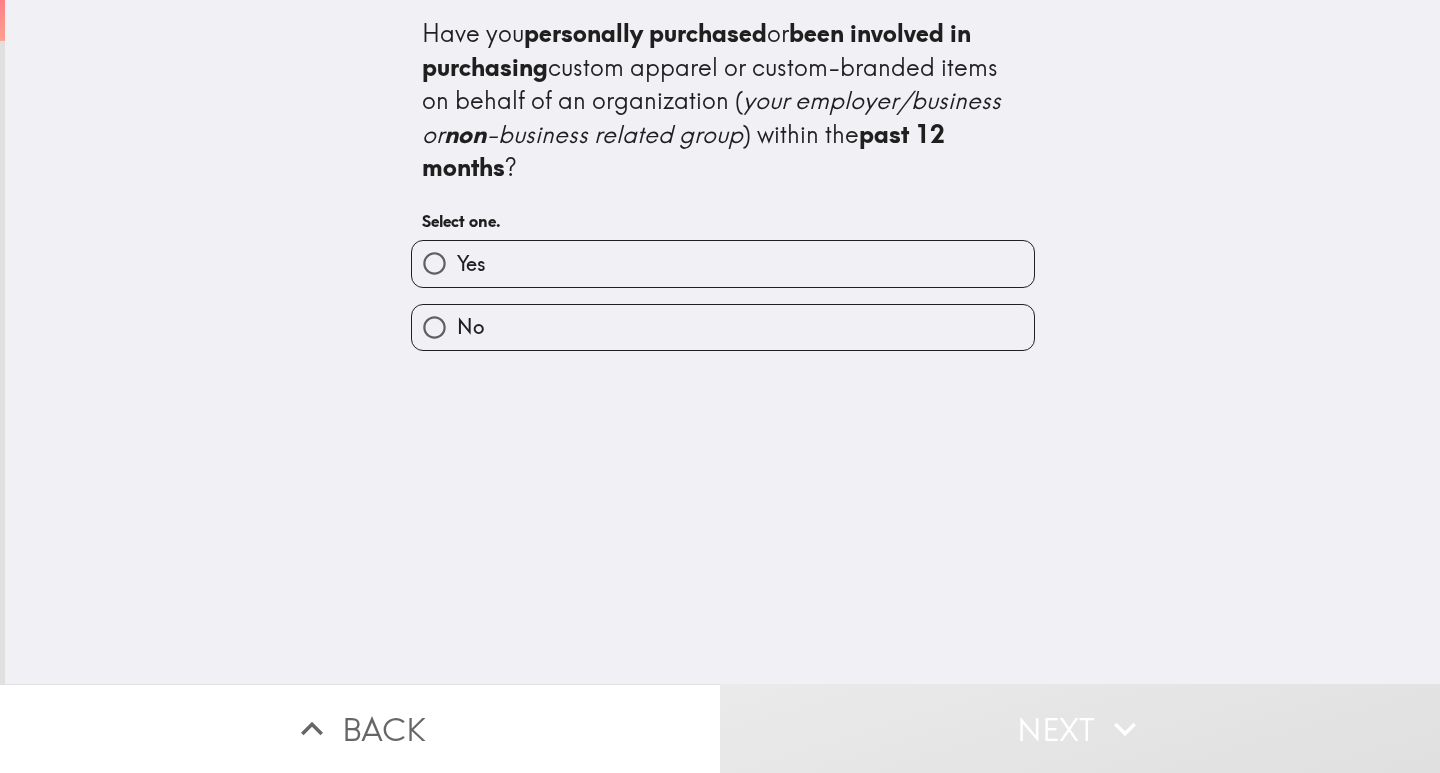 click on "Yes" at bounding box center [723, 263] 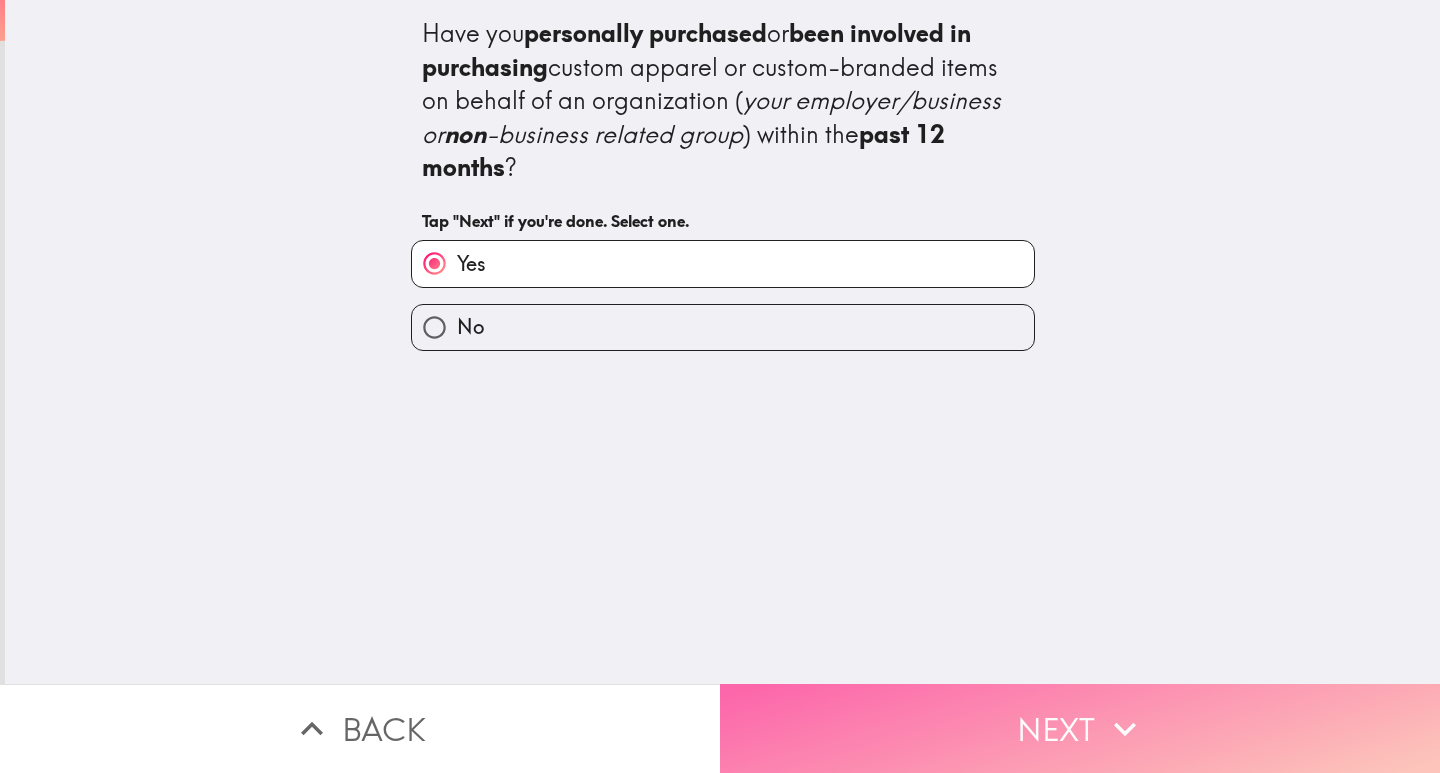 click on "Next" at bounding box center (1080, 728) 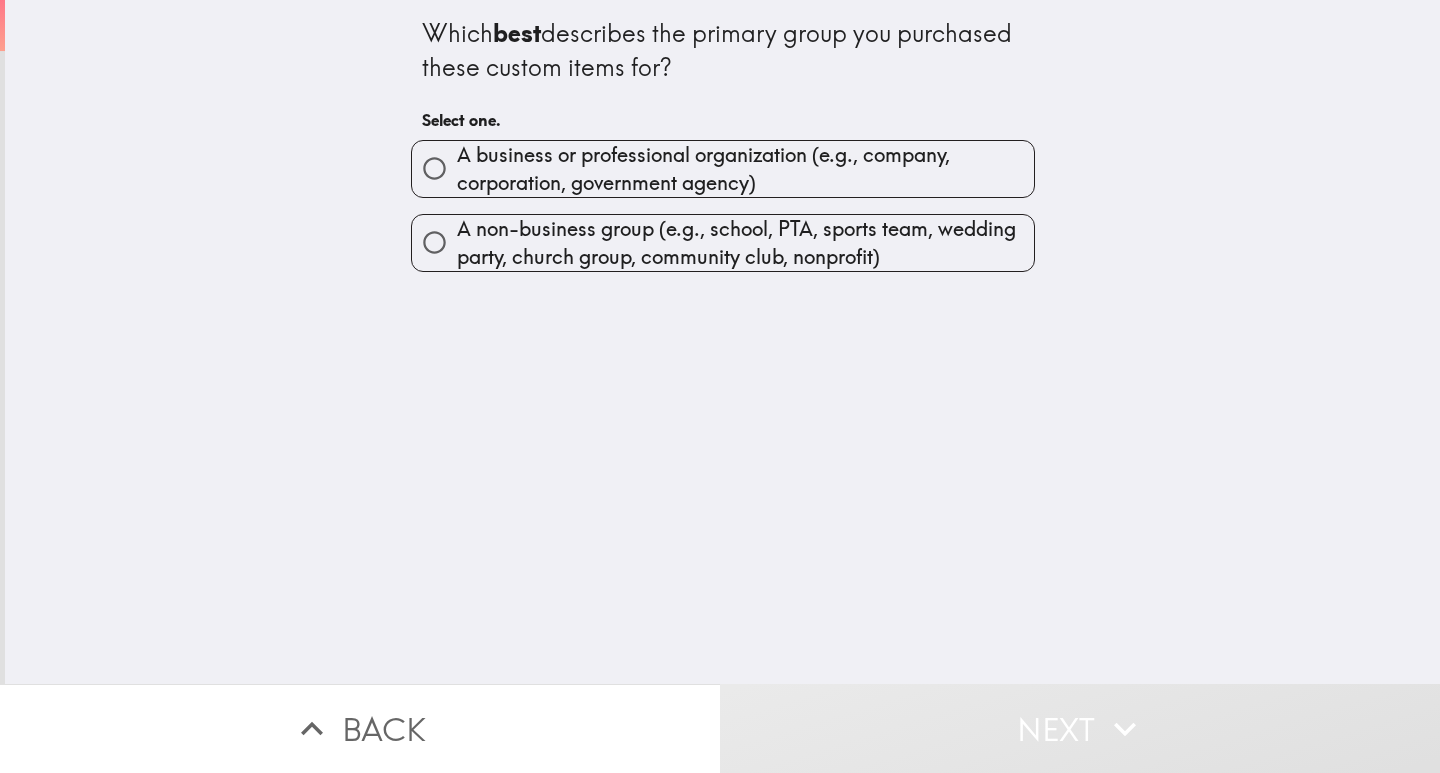 click on "A business or professional organization (e.g., company, corporation, government agency)" at bounding box center [745, 169] 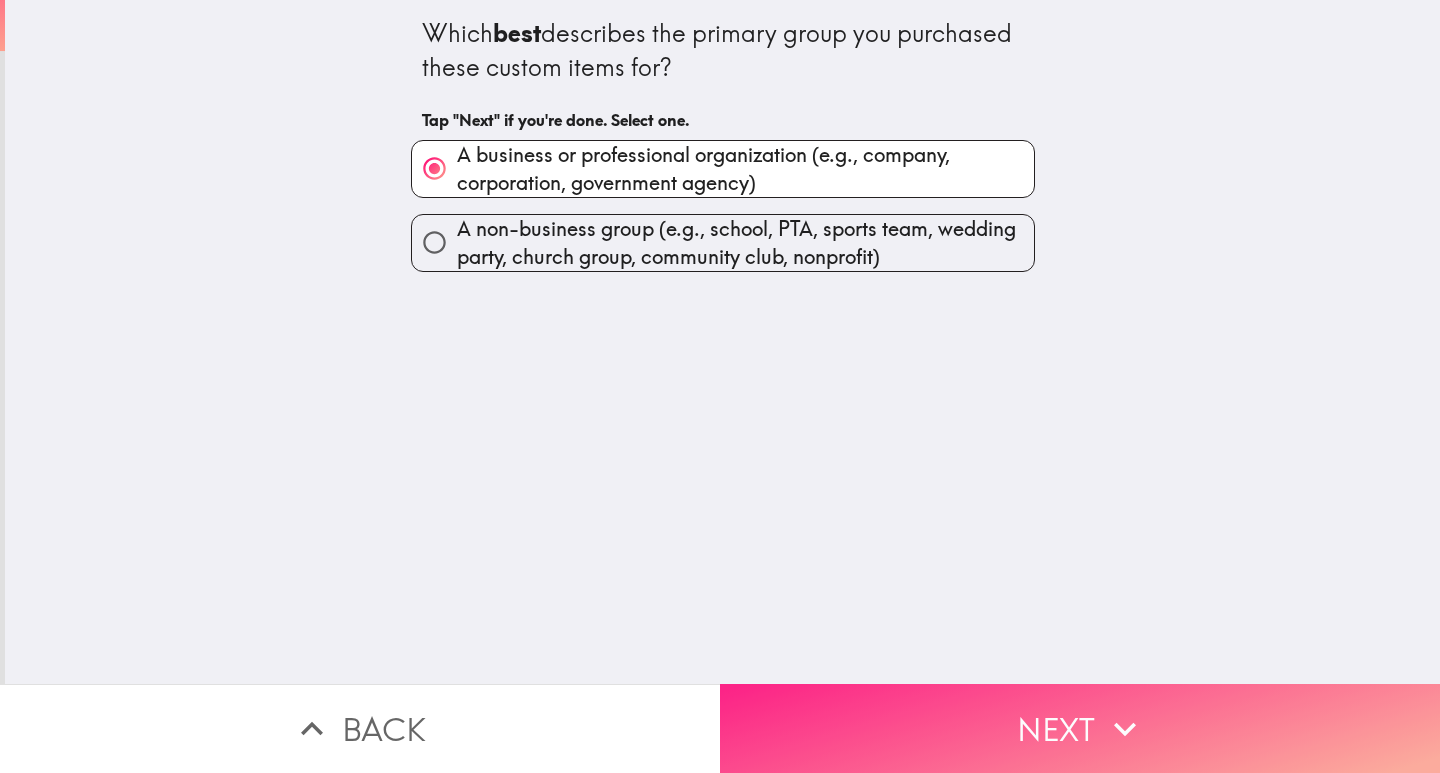 click on "Next" at bounding box center (1080, 728) 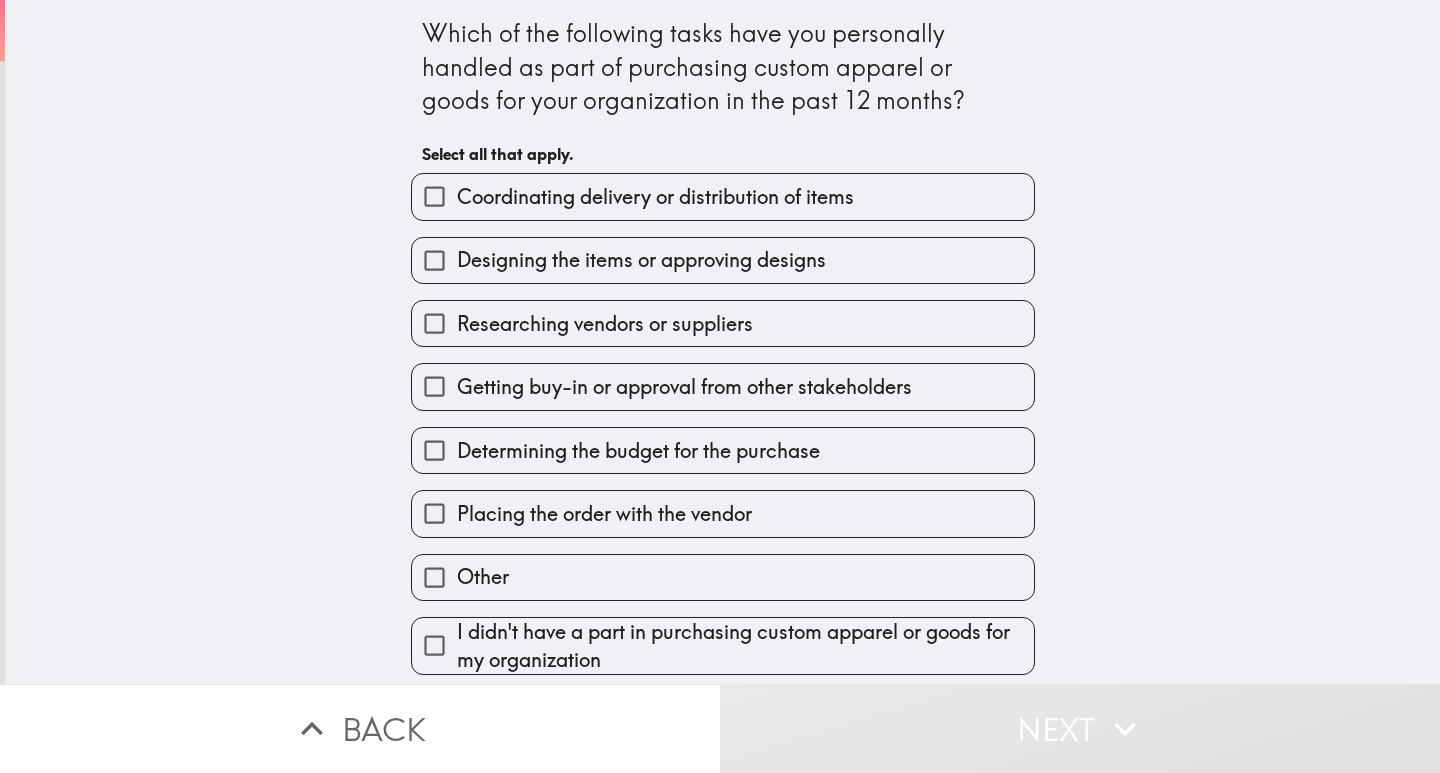 click on "Coordinating delivery or distribution of items" at bounding box center [655, 197] 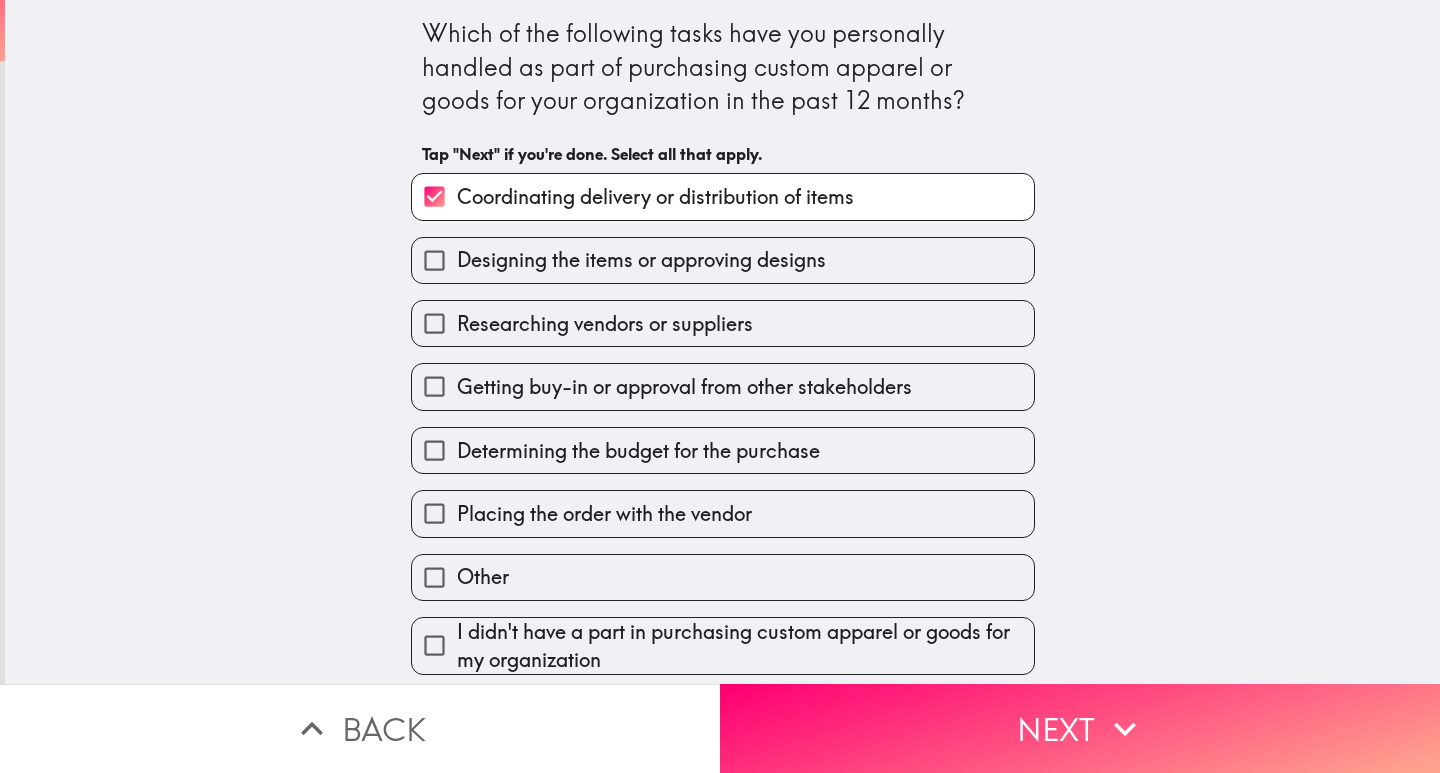 click on "Placing the order with the vendor" at bounding box center [604, 514] 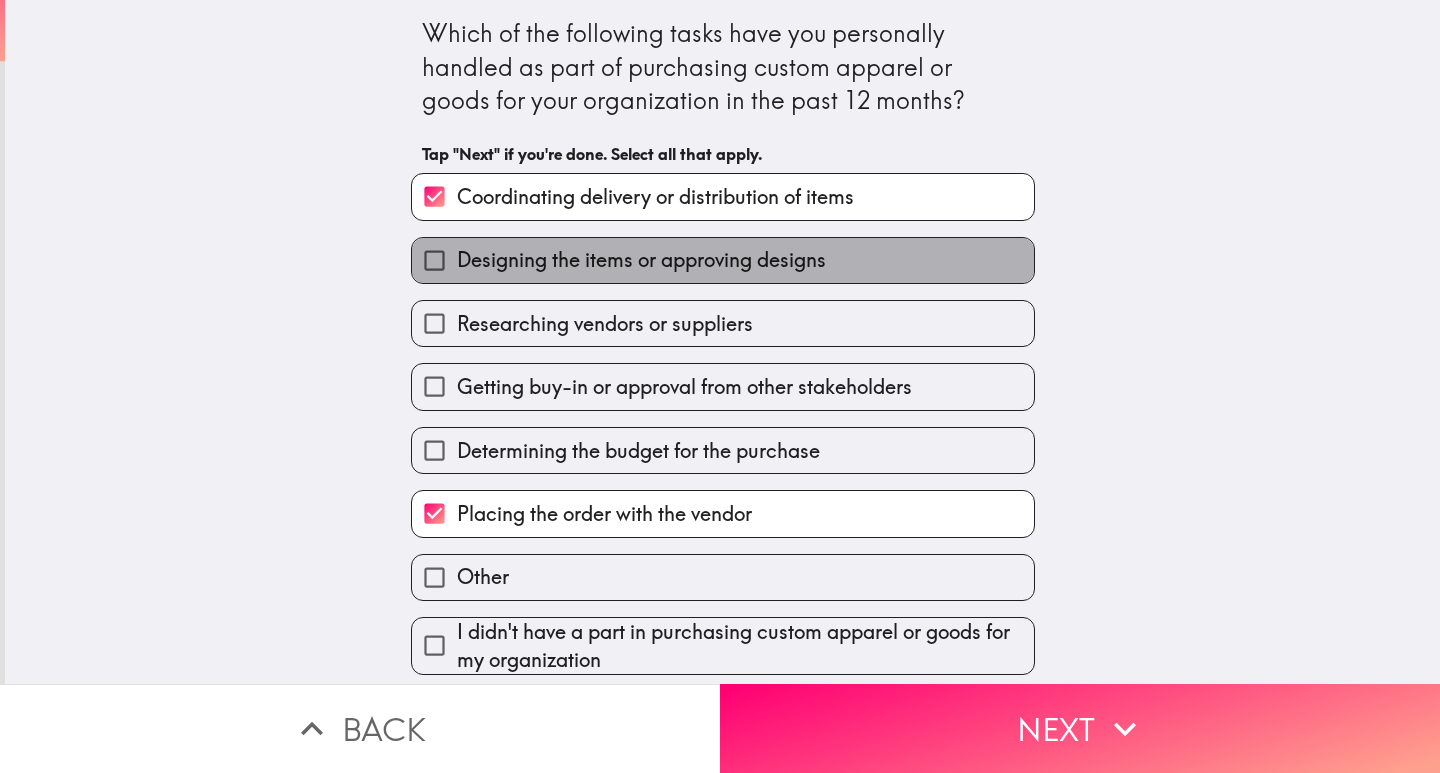 click on "Designing the items or approving designs" at bounding box center [641, 260] 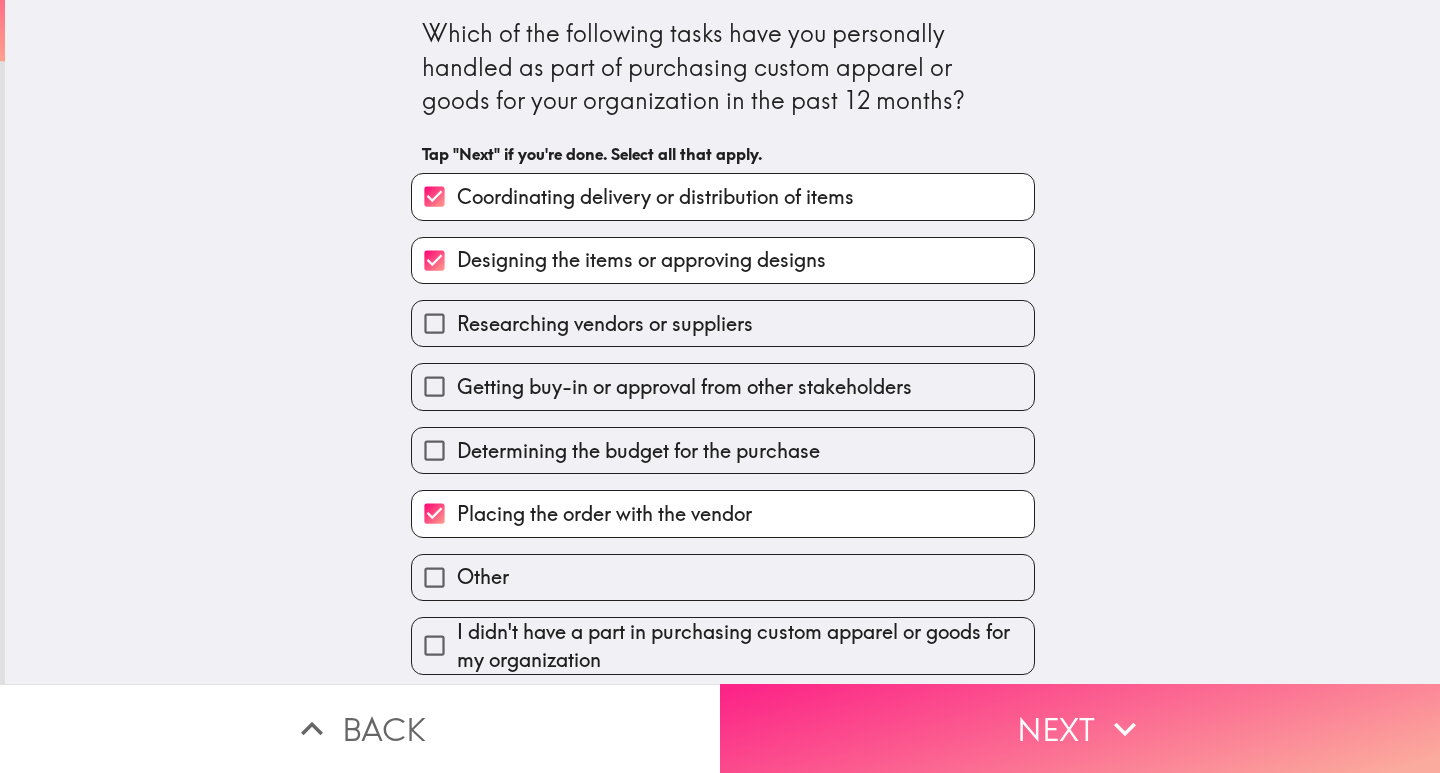 click on "Next" at bounding box center [1080, 728] 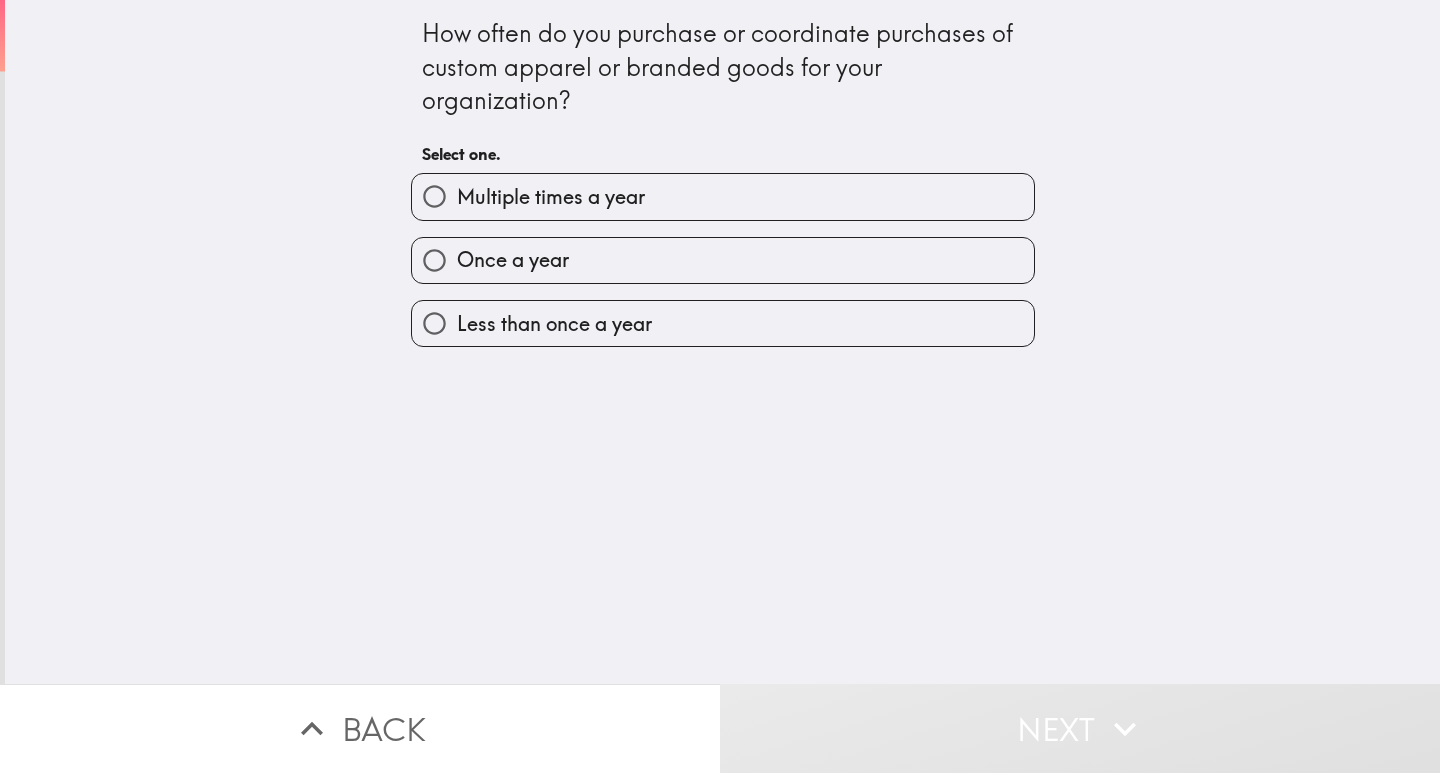click on "Multiple times a year" at bounding box center [723, 196] 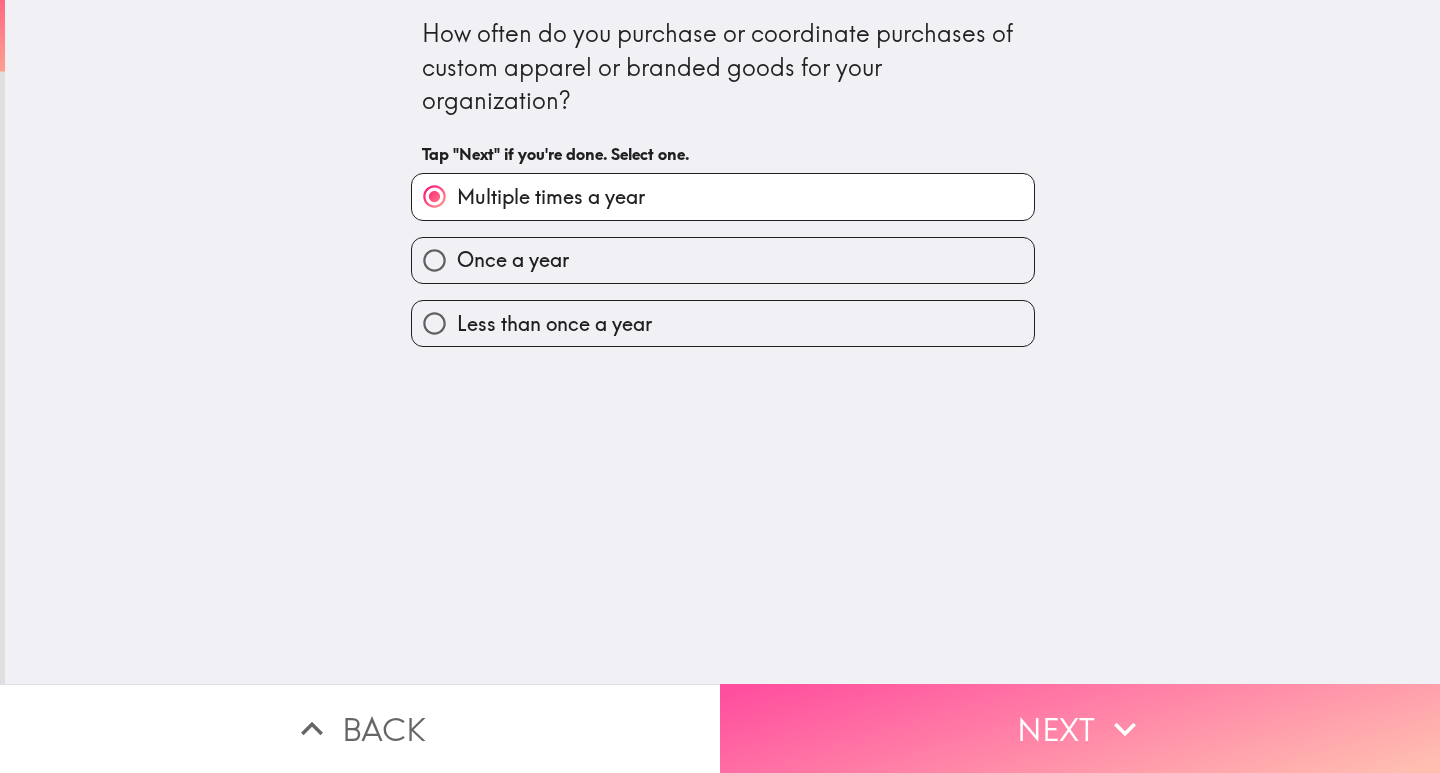 click on "Next" at bounding box center [1080, 728] 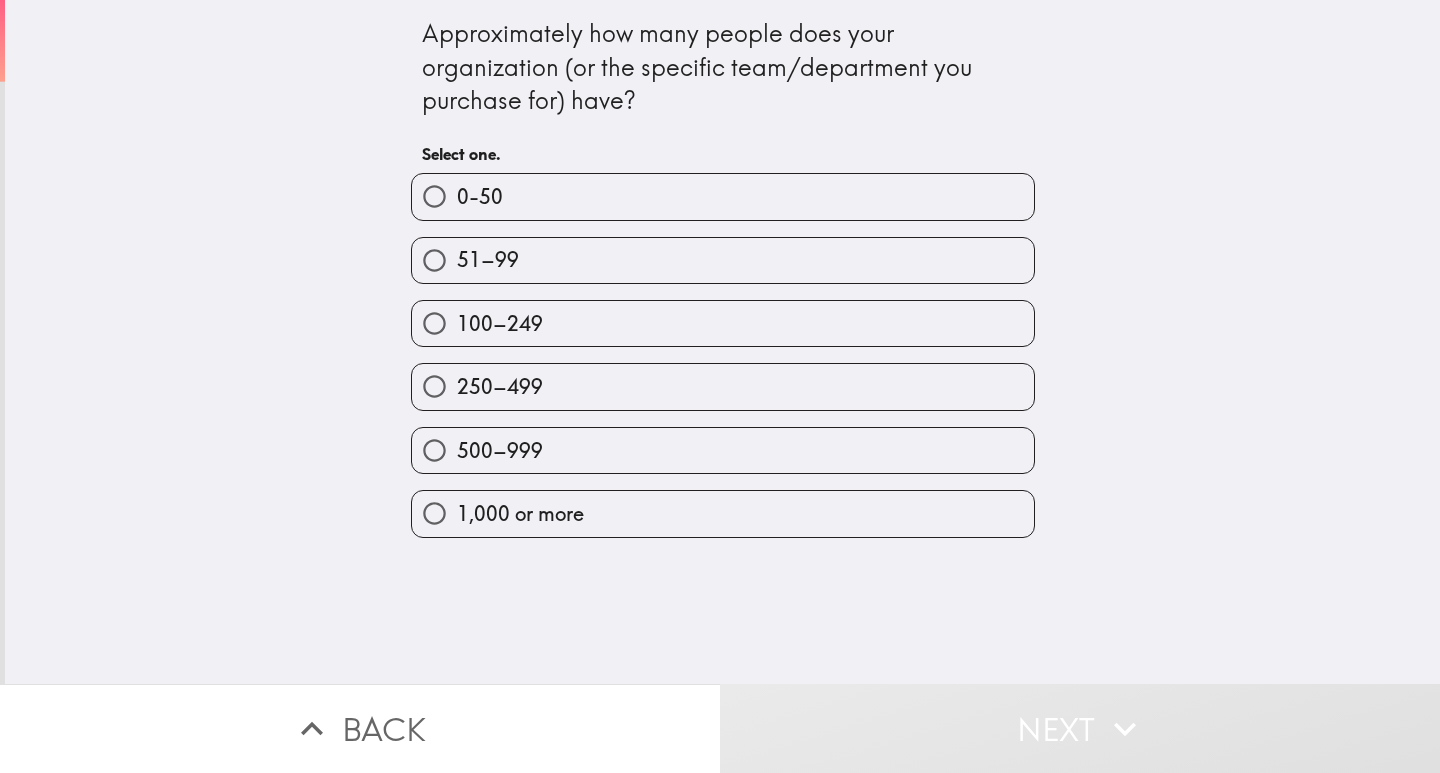 click on "1,000 or more" at bounding box center [723, 513] 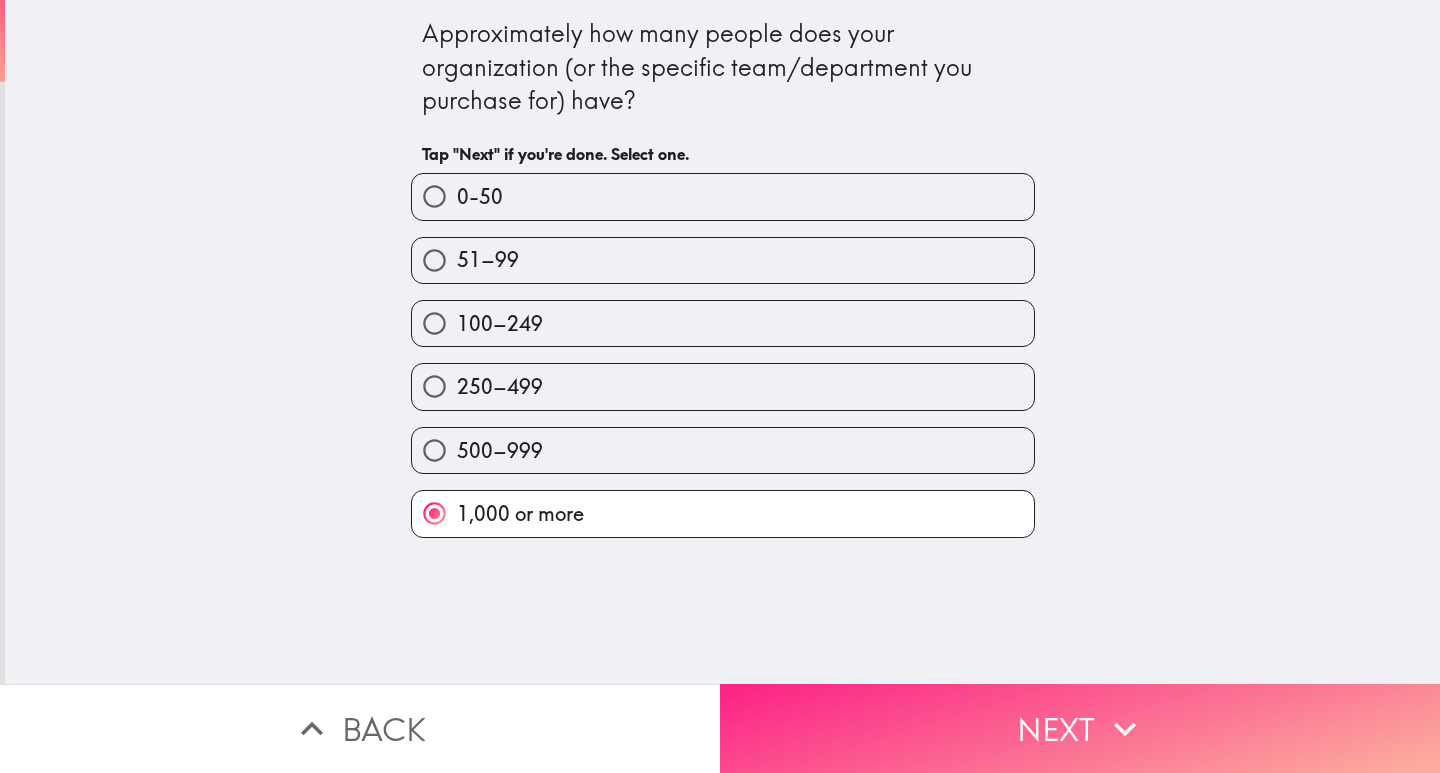 click on "Next" at bounding box center (1080, 728) 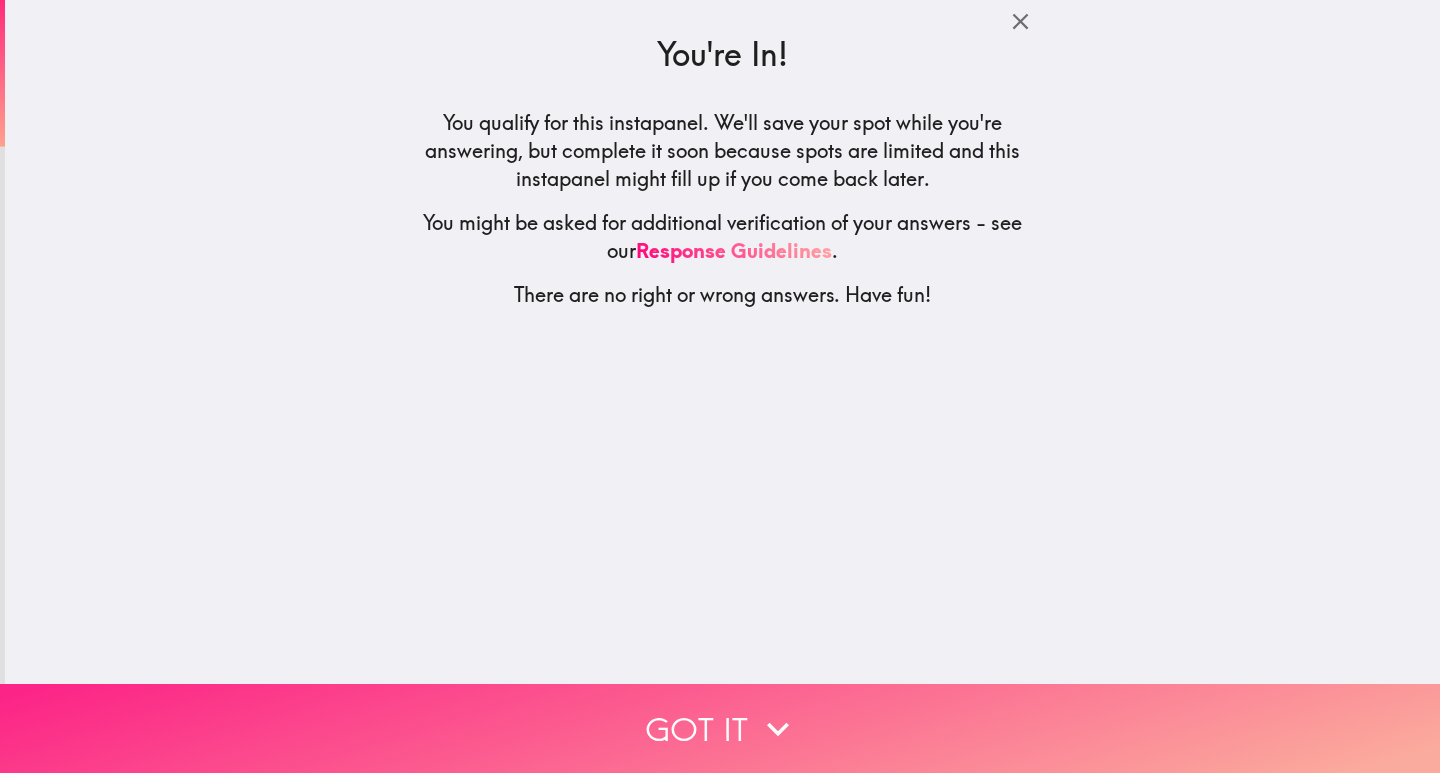 click on "Got it" at bounding box center (720, 728) 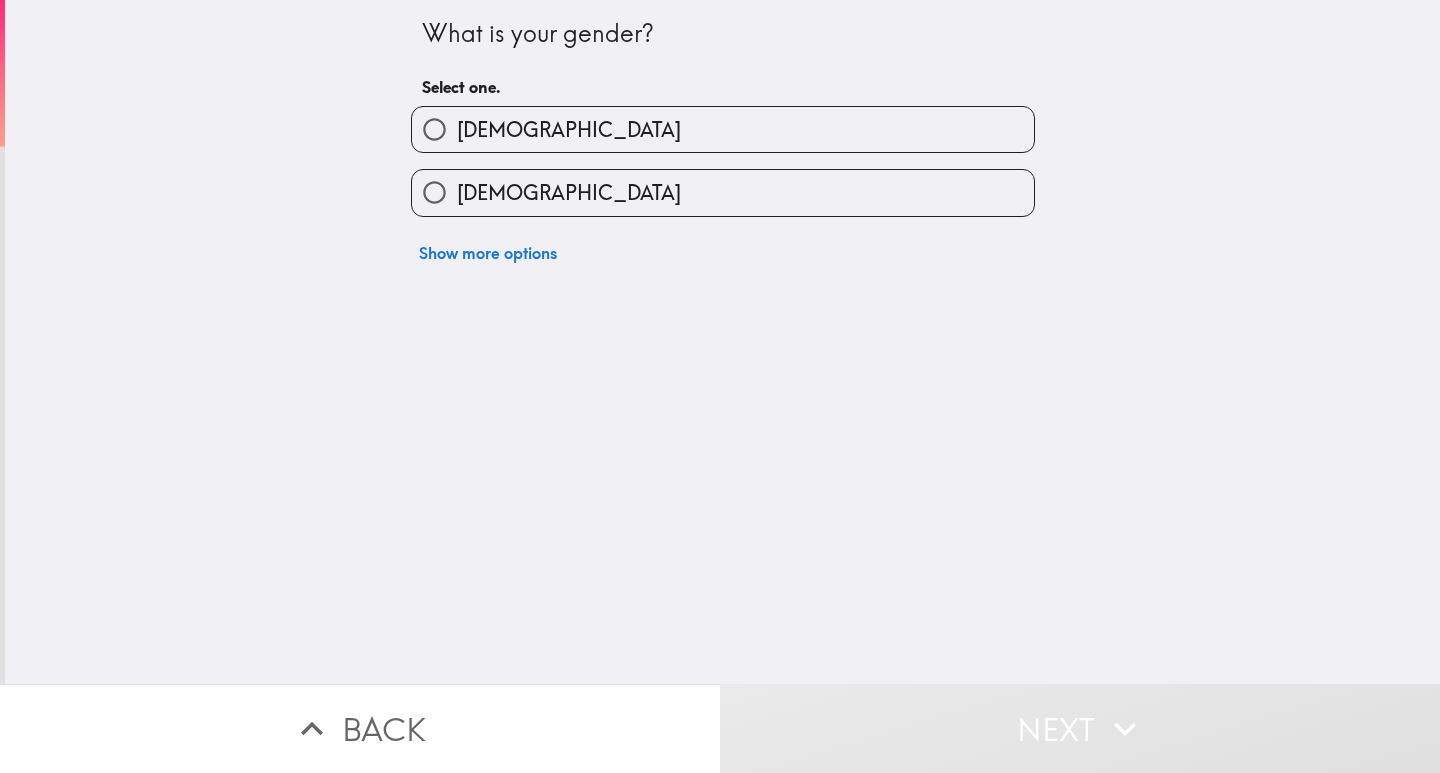click on "[DEMOGRAPHIC_DATA]" at bounding box center [723, 129] 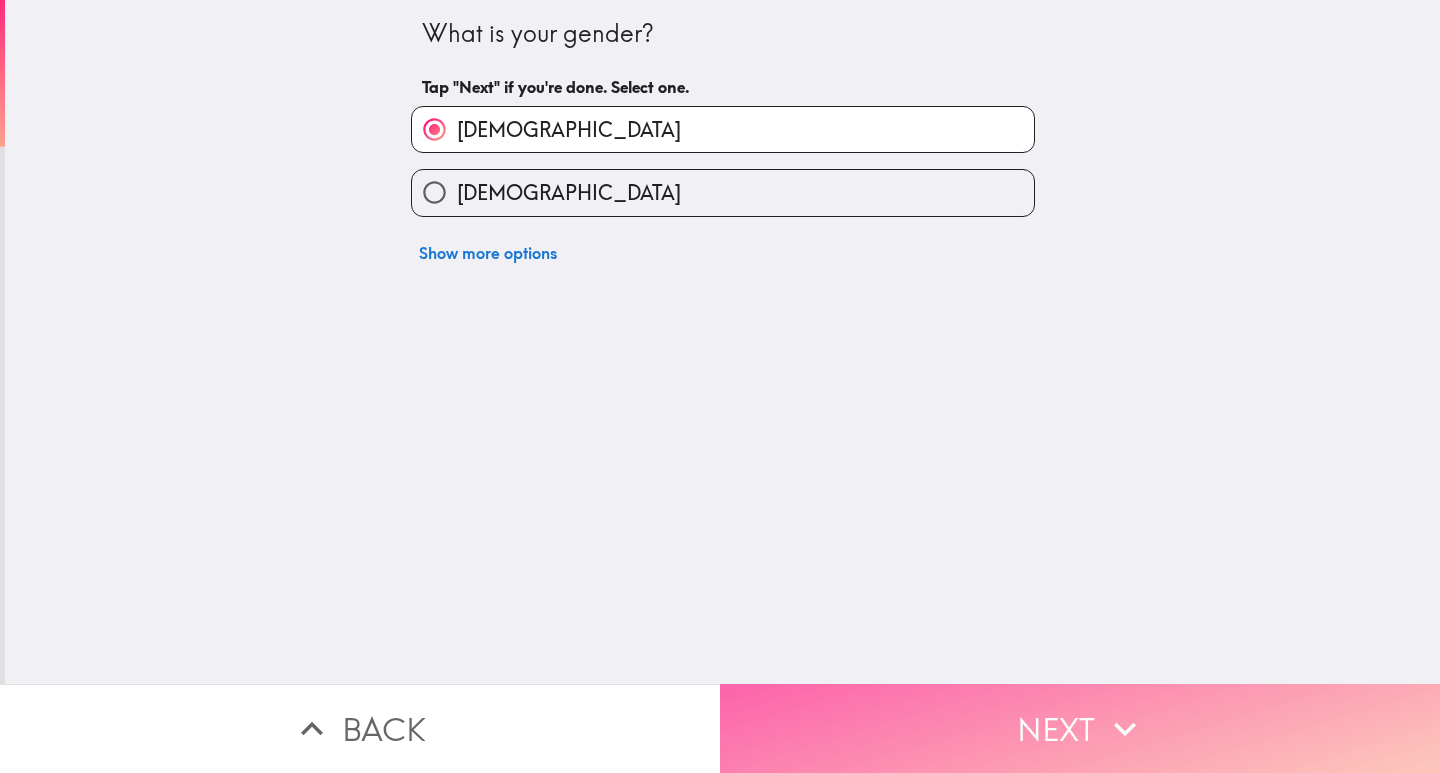 click on "Next" at bounding box center (1080, 728) 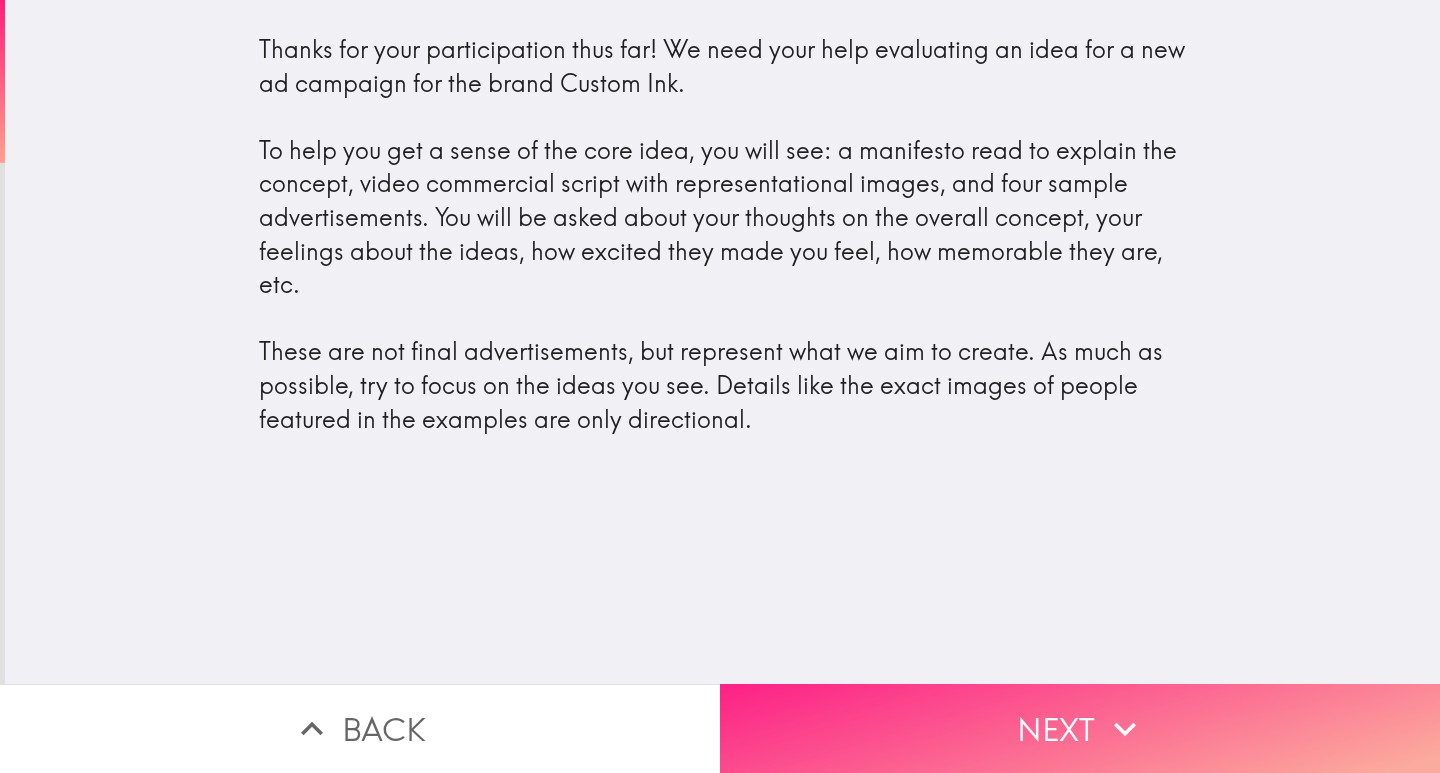 click on "Next" at bounding box center (1080, 728) 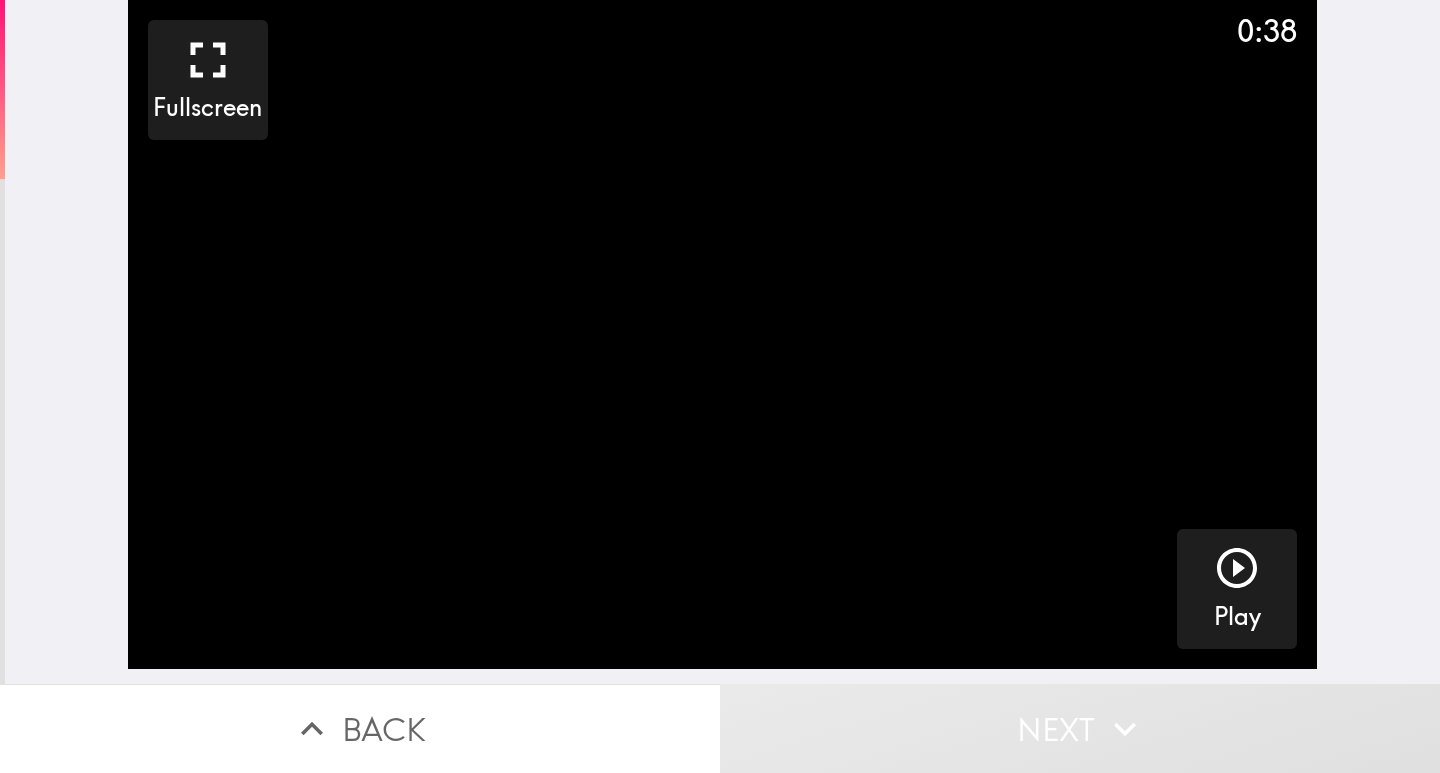 type 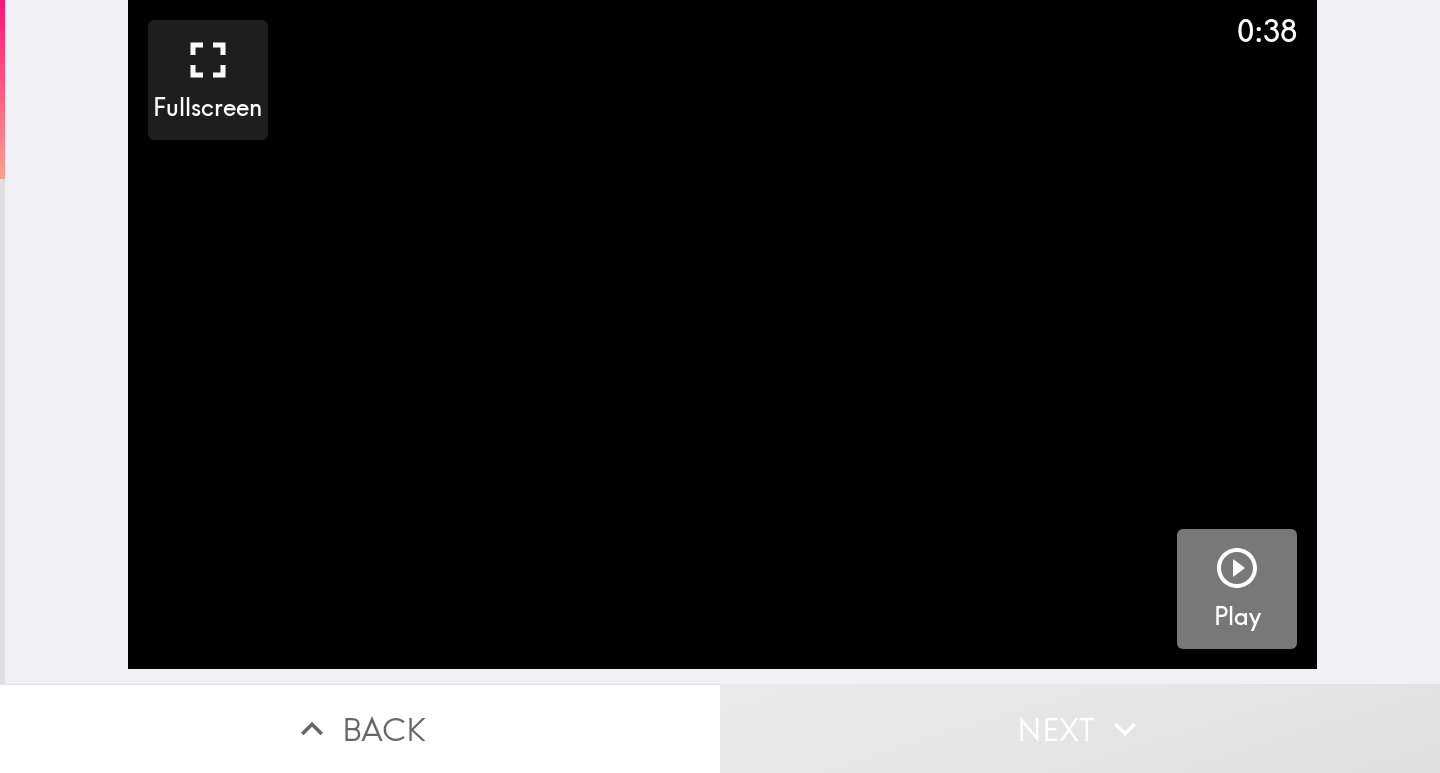 click 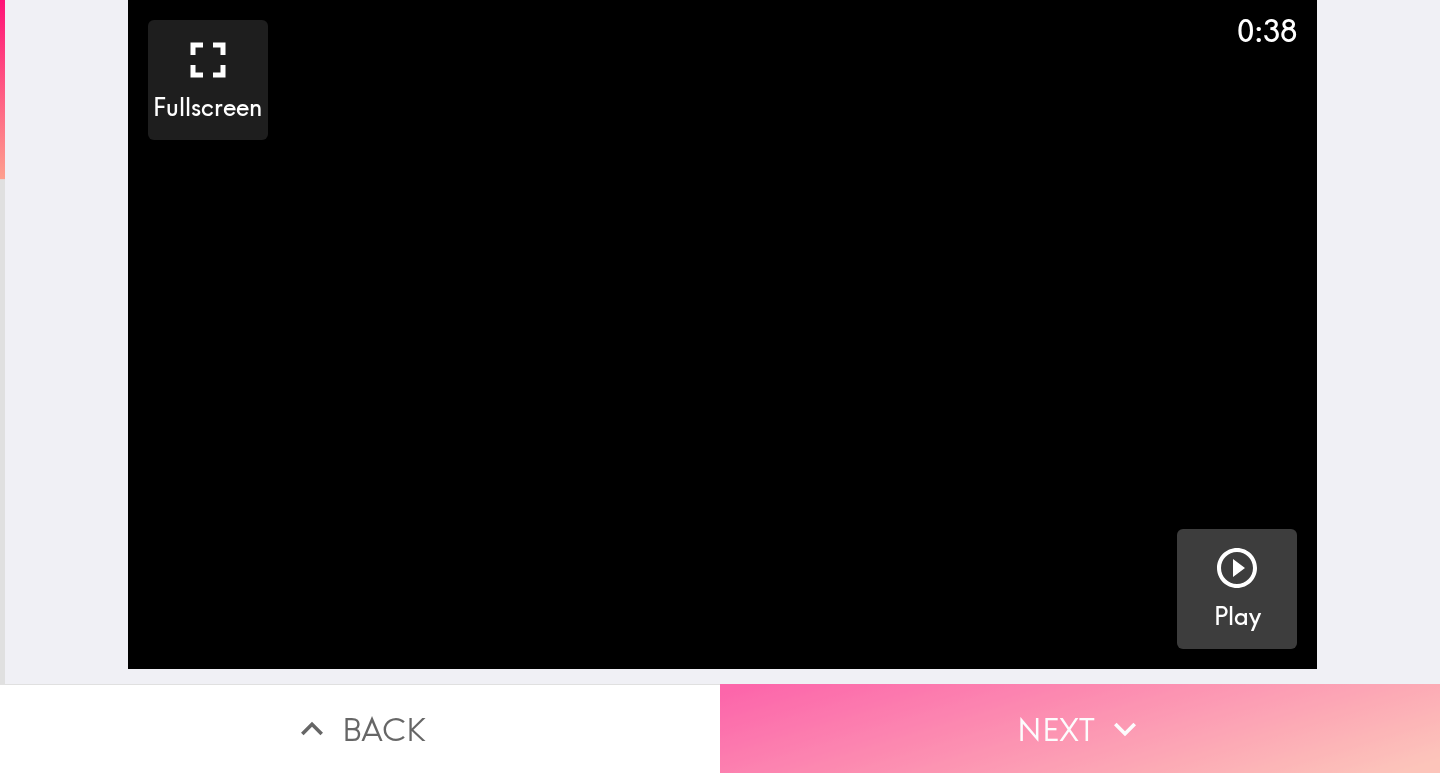 click on "Next" at bounding box center (1080, 728) 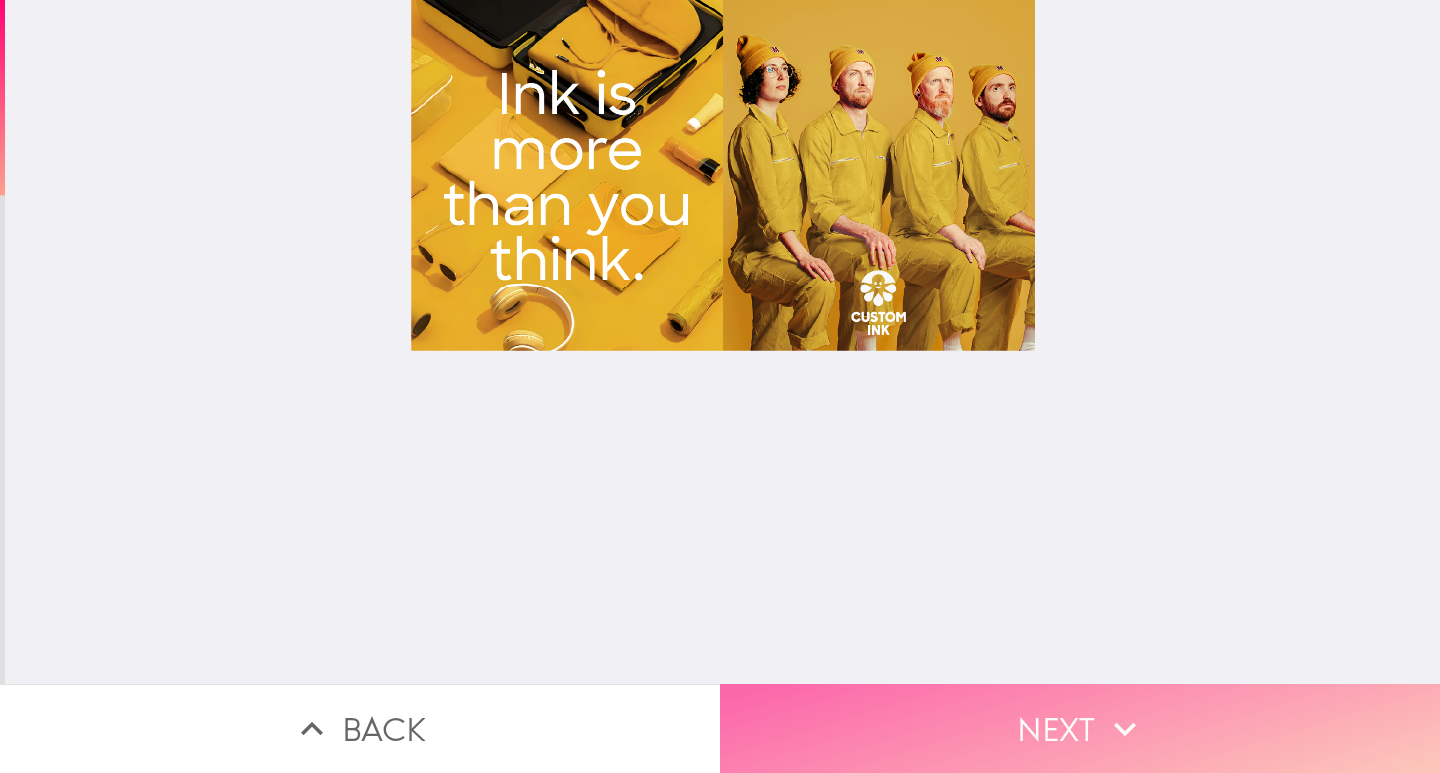 click on "Next" at bounding box center (1080, 728) 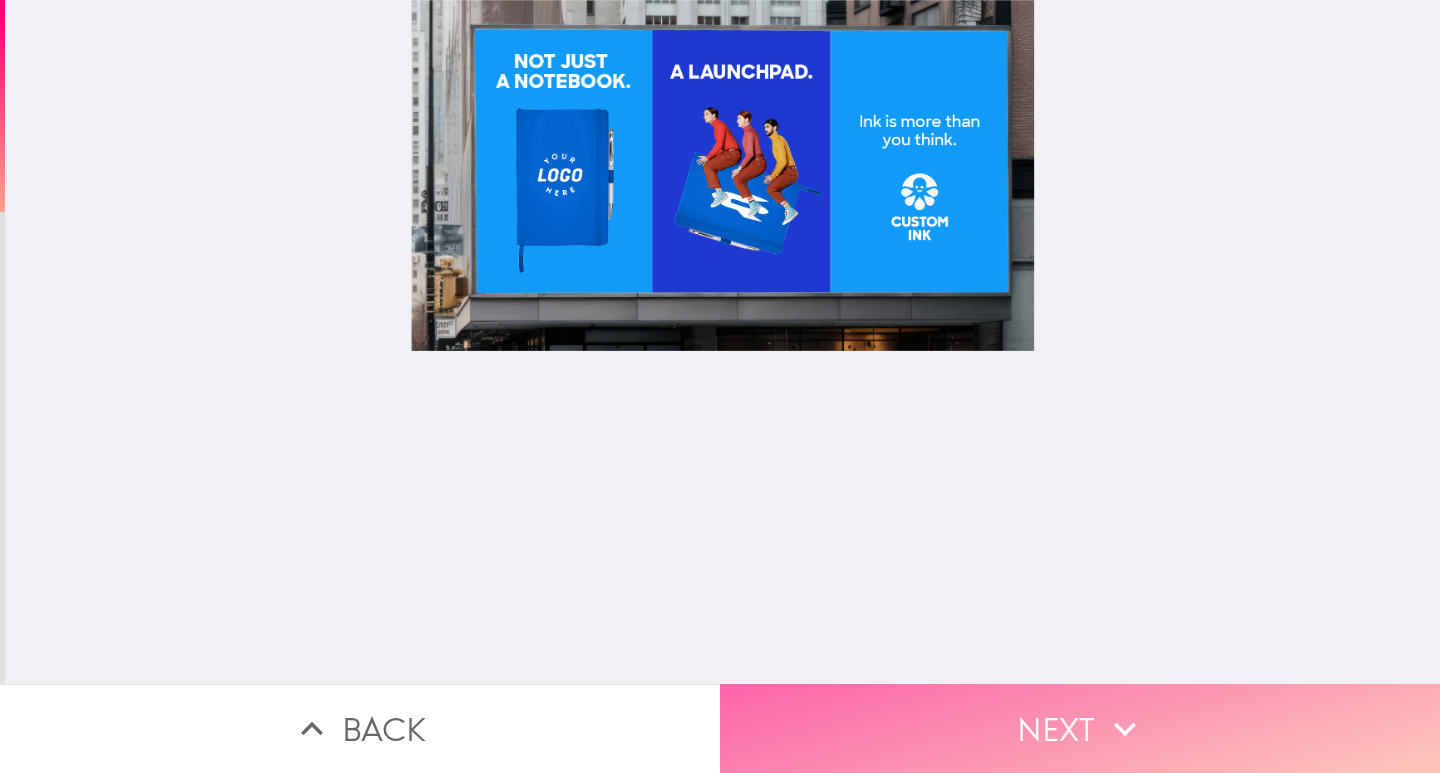 click on "Next" at bounding box center (1080, 728) 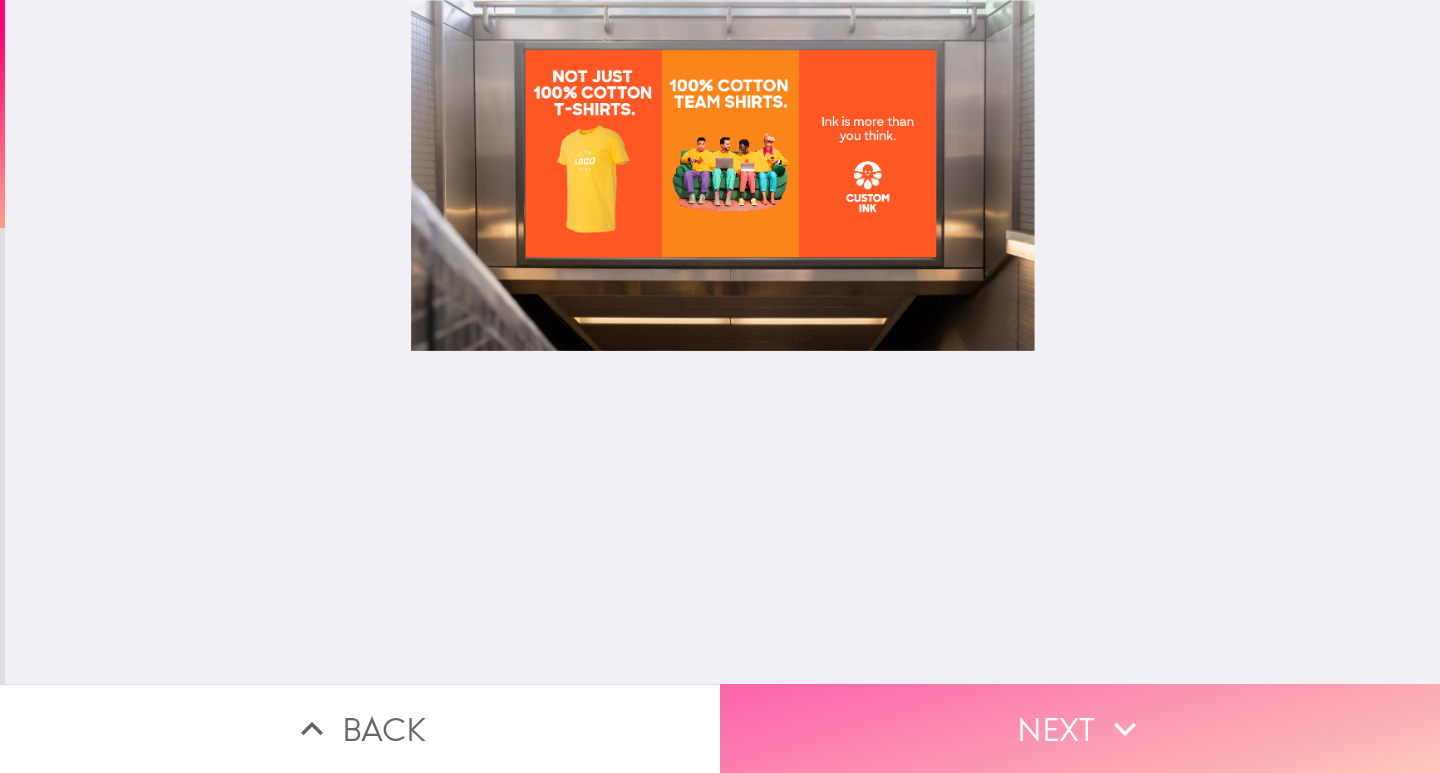 click on "Next" at bounding box center [1080, 728] 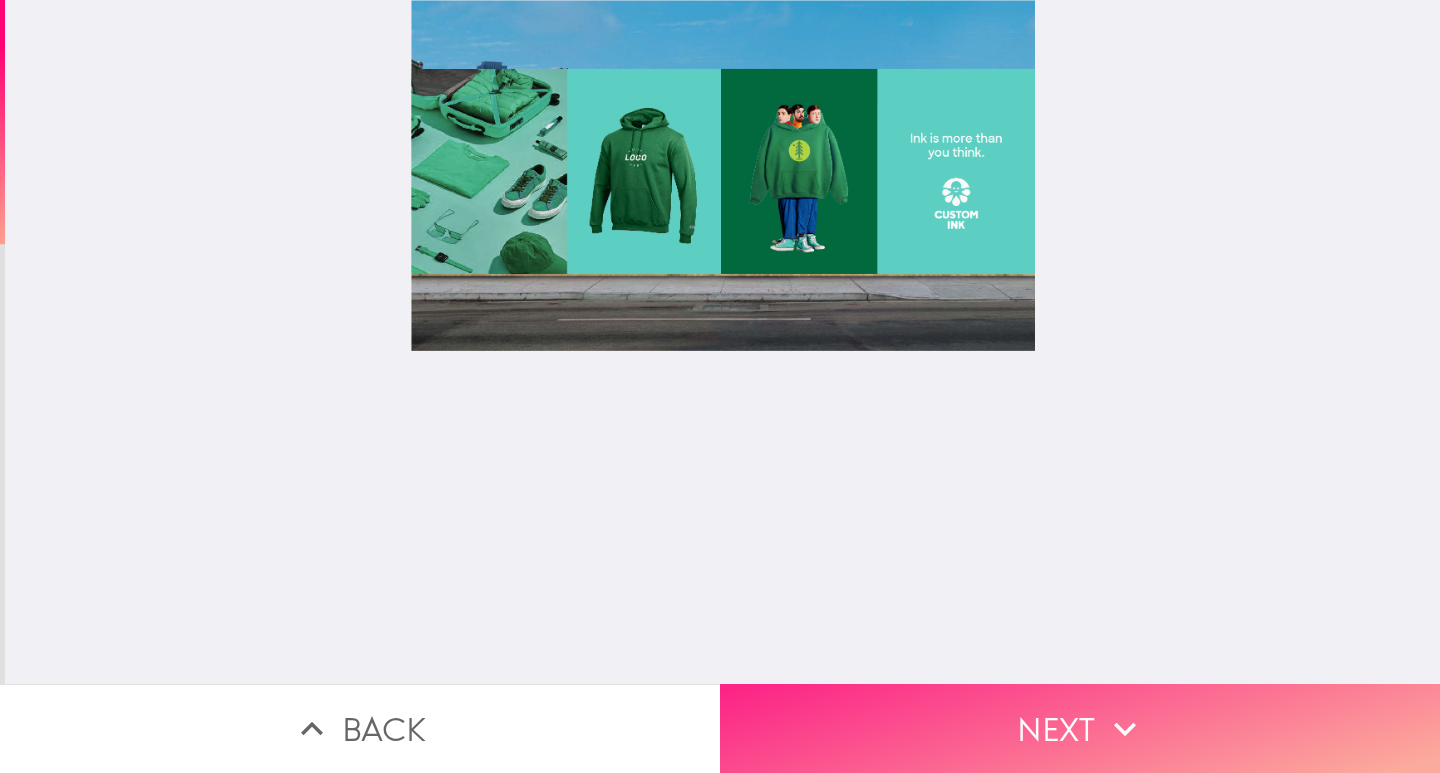 click on "Next" at bounding box center (1080, 728) 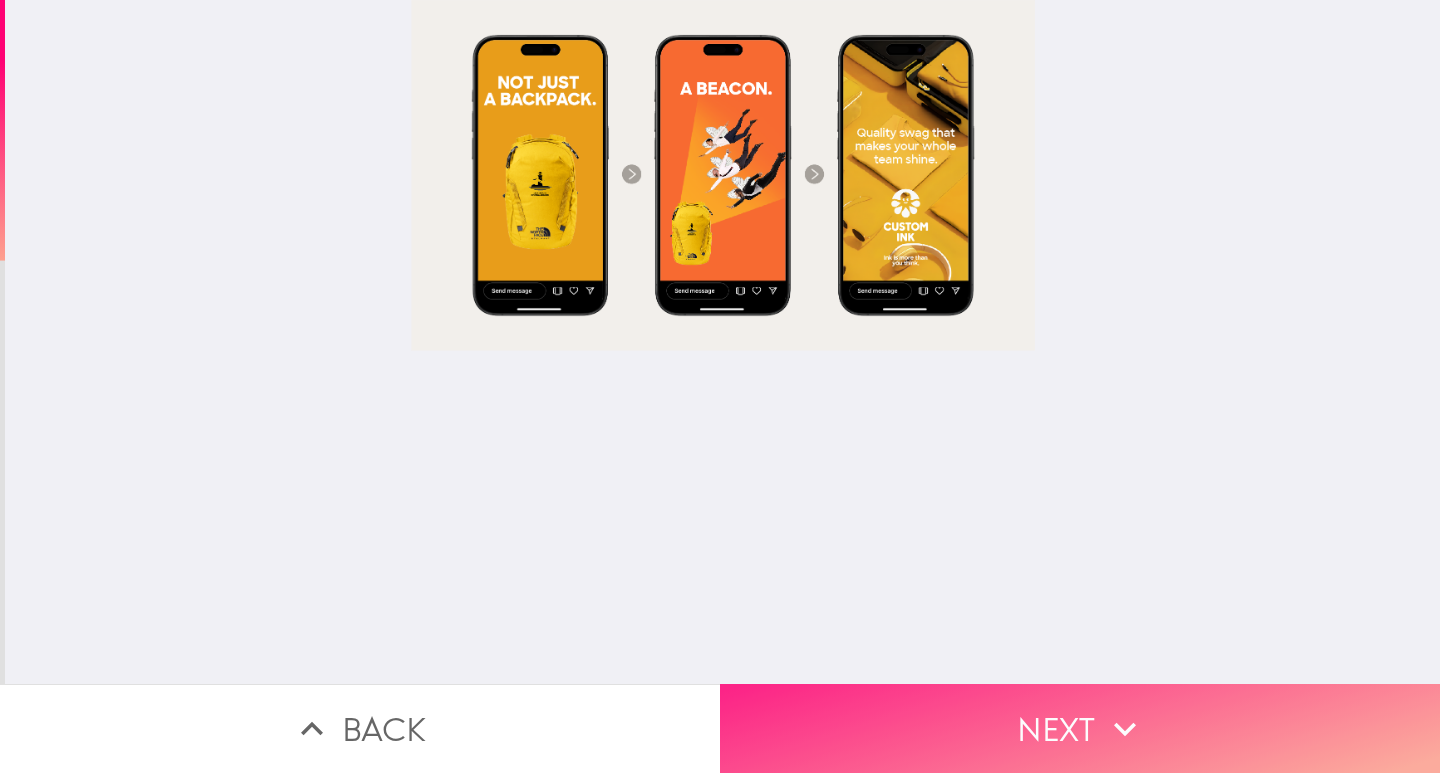click 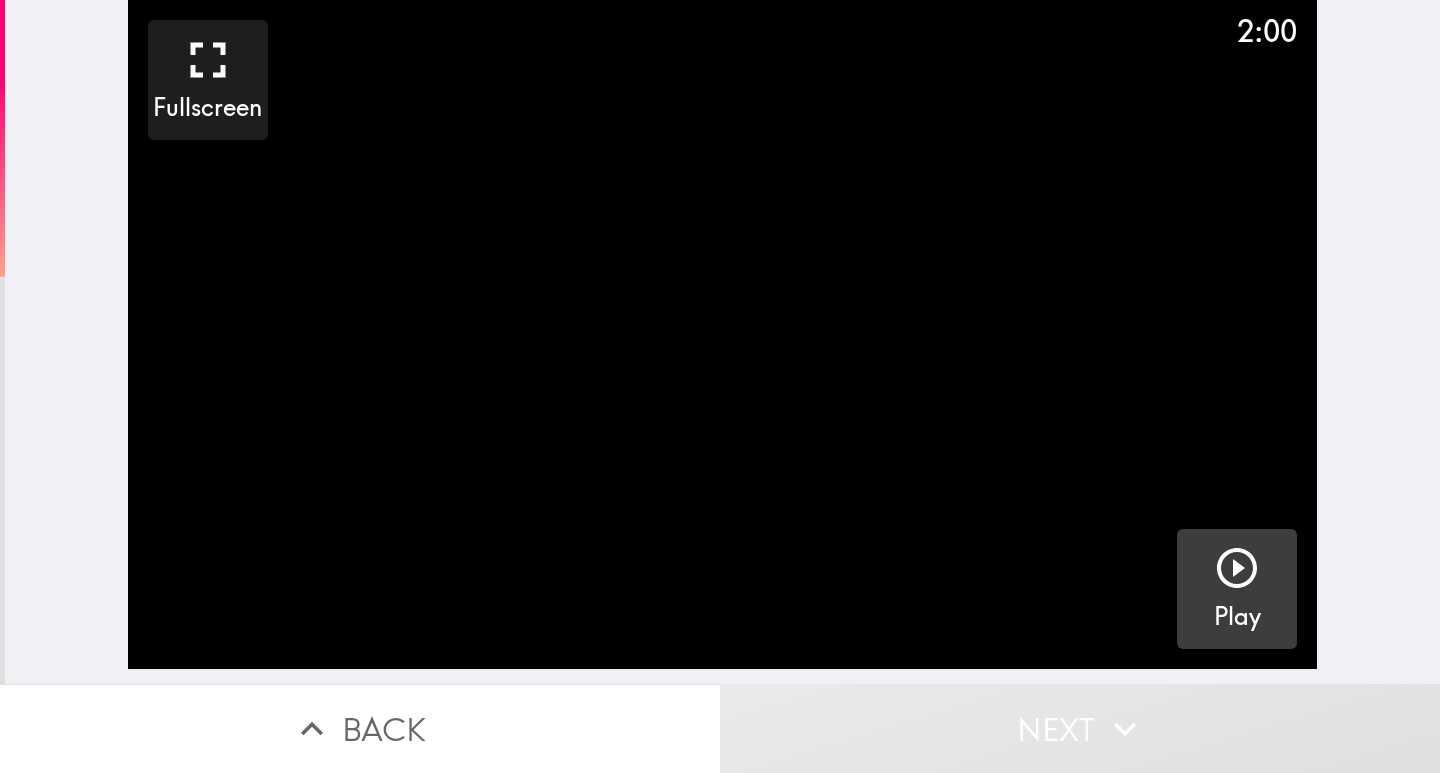 click 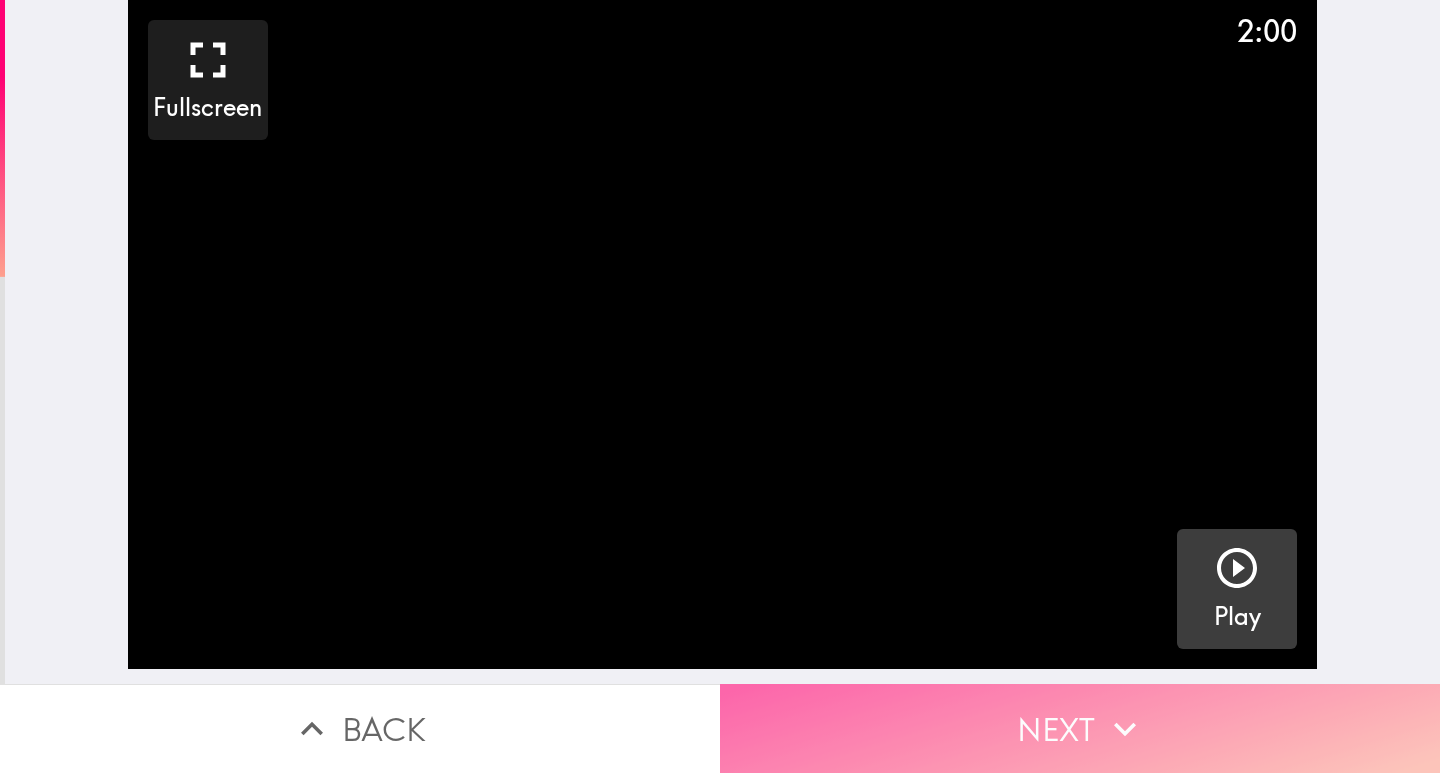 click on "Next" at bounding box center (1080, 728) 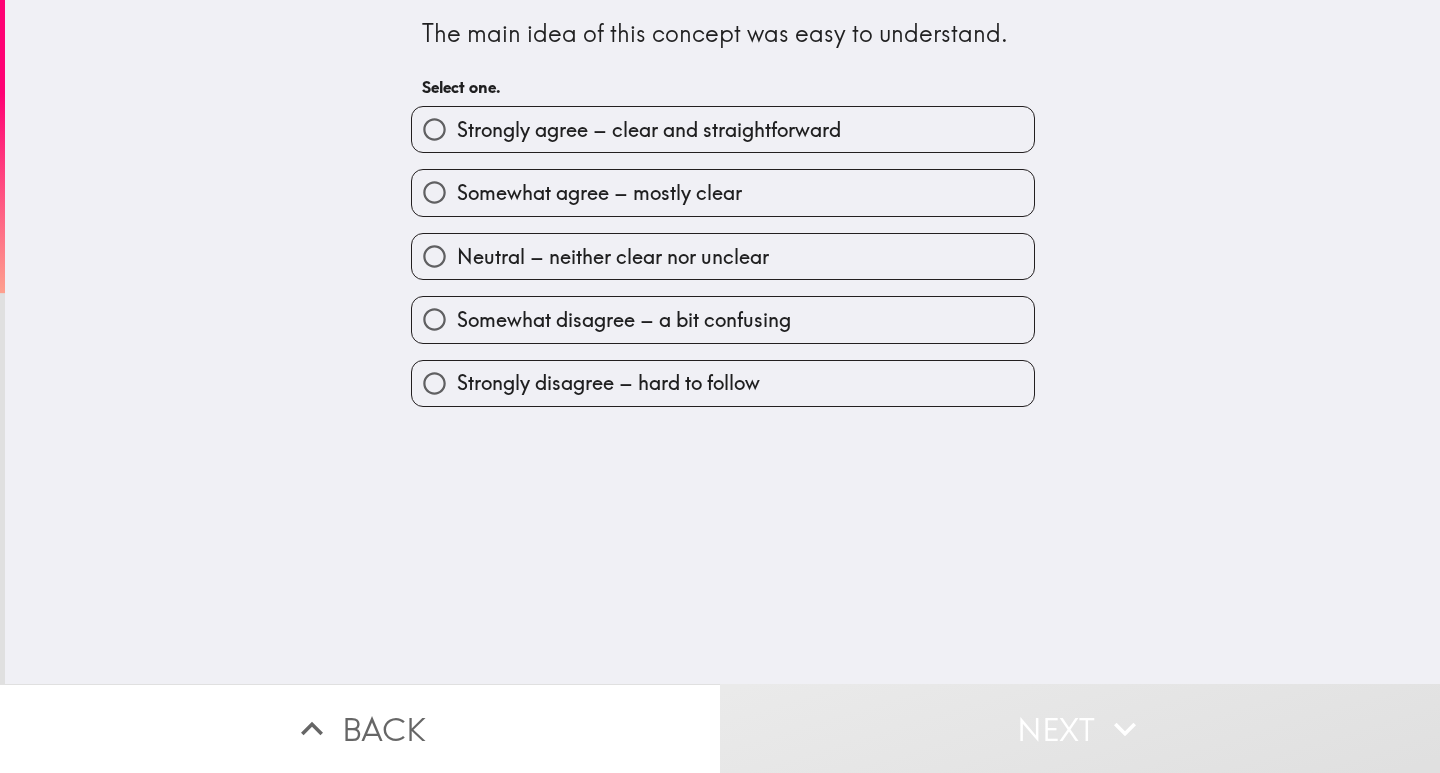 click on "Strongly agree – clear and straightforward" at bounding box center [649, 130] 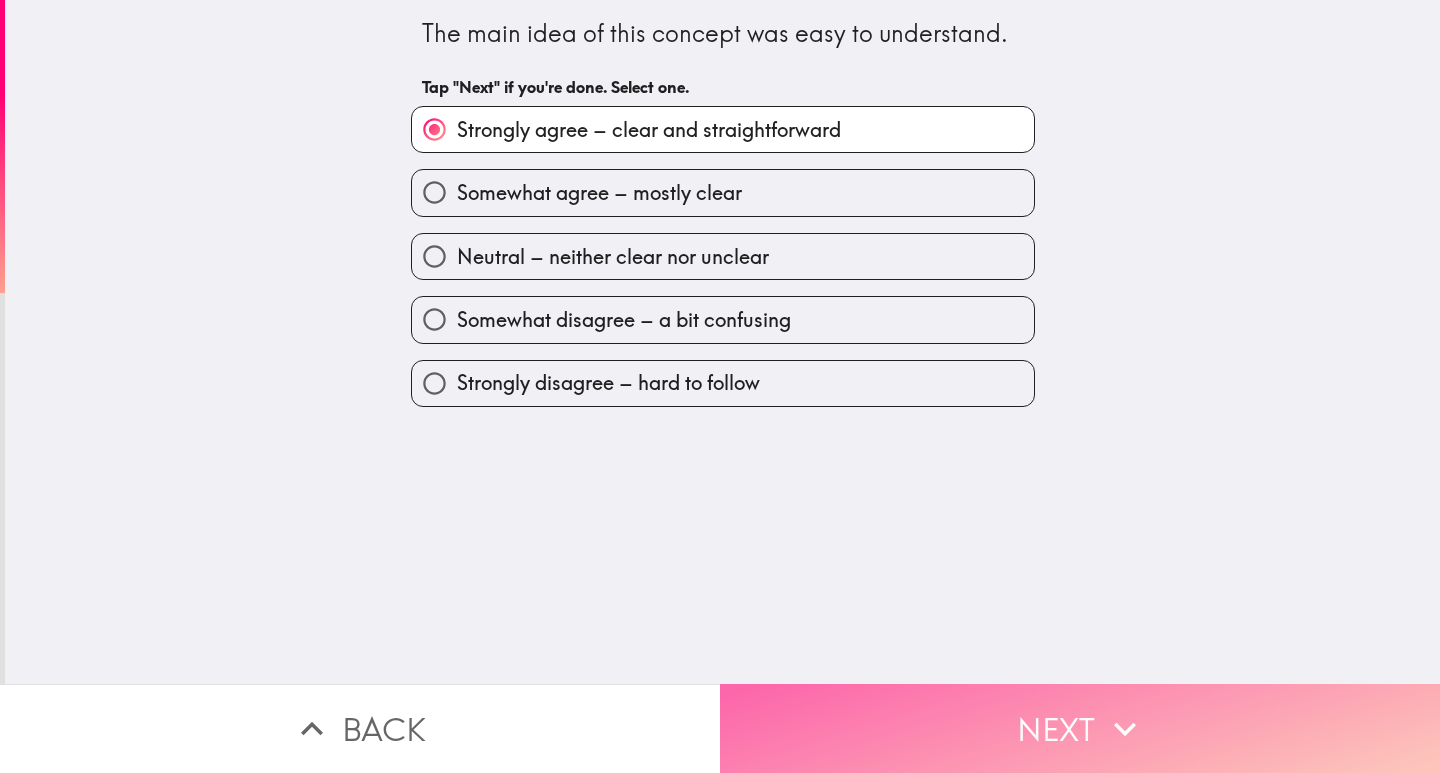 click on "Next" at bounding box center (1080, 728) 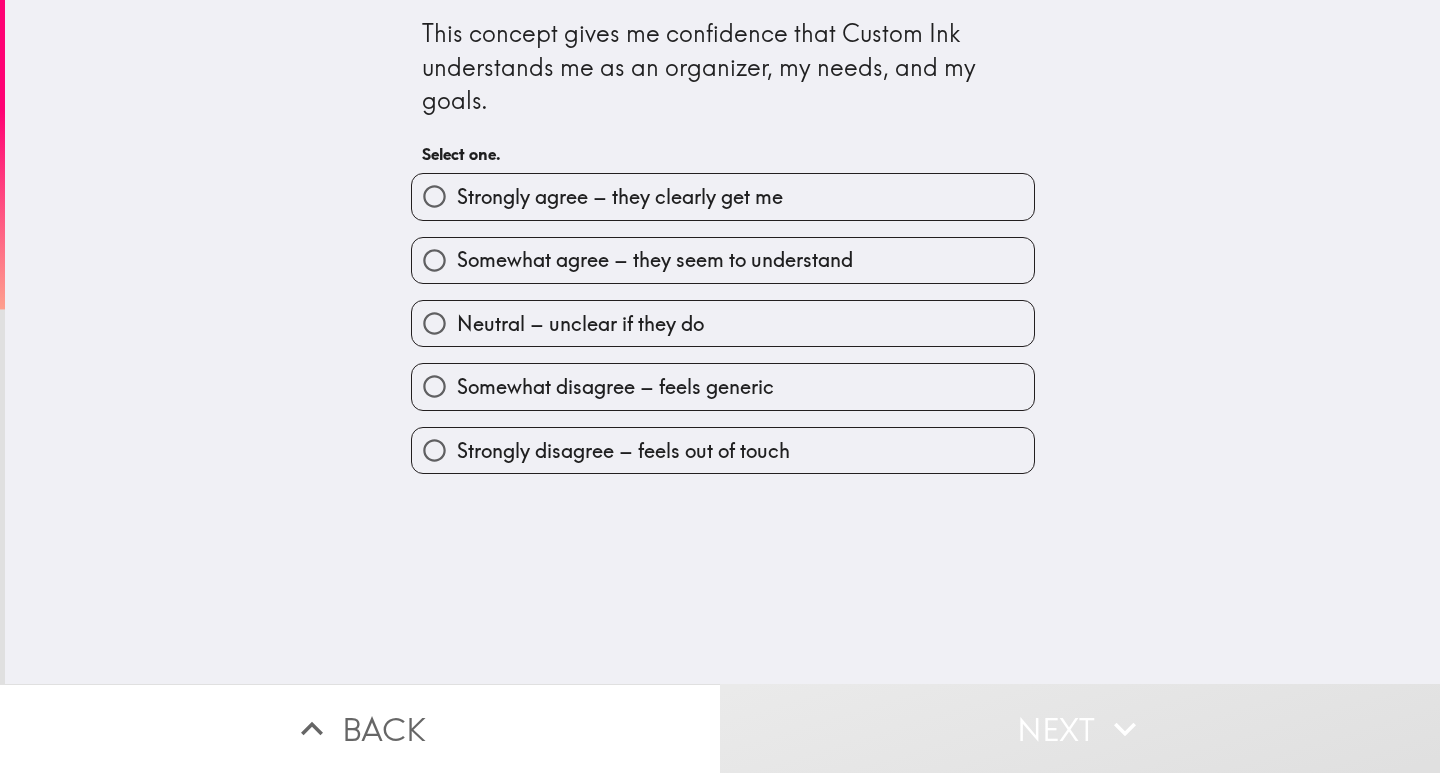 click on "Strongly agree – they clearly get me" at bounding box center (620, 197) 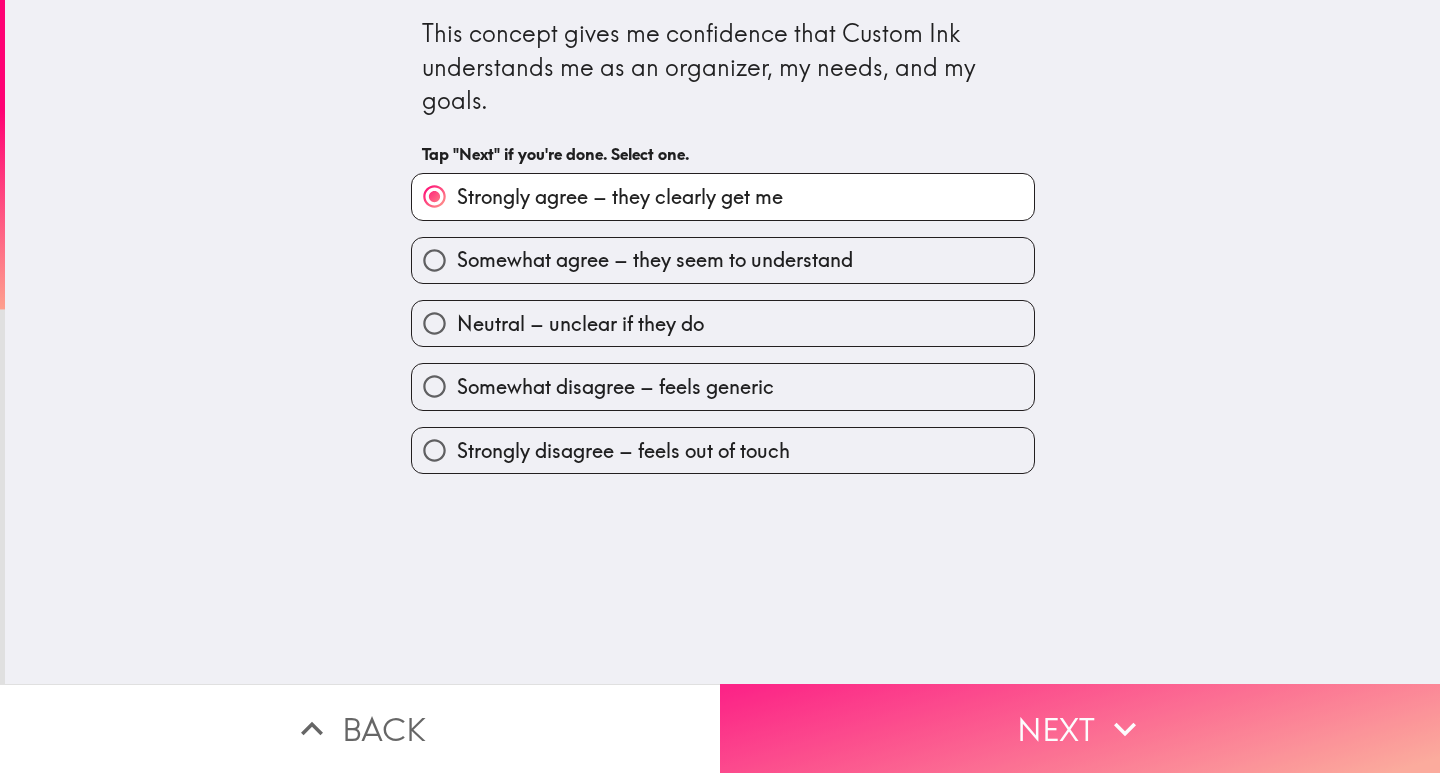 drag, startPoint x: 995, startPoint y: 744, endPoint x: 990, endPoint y: 735, distance: 10.29563 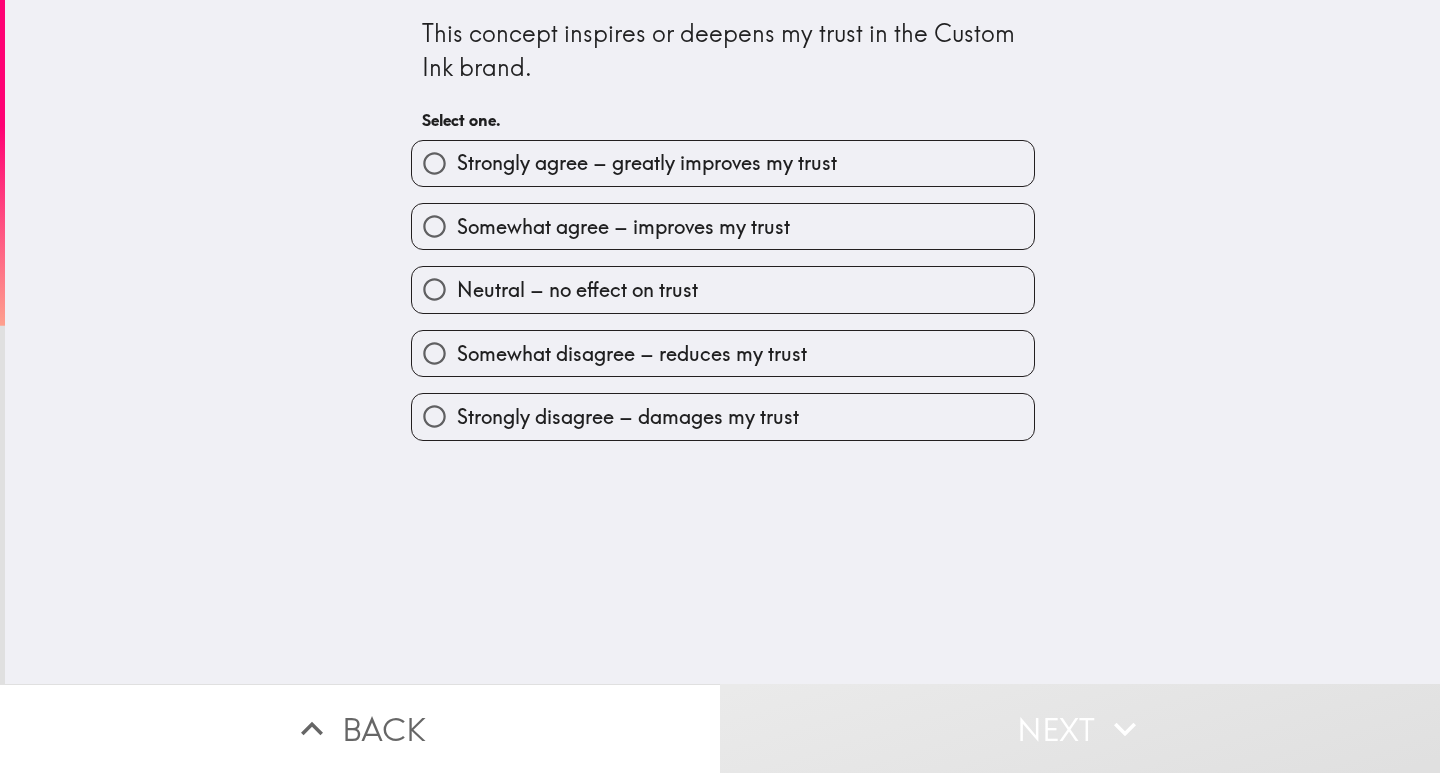 click on "Strongly disagree – damages my trust" at bounding box center [715, 408] 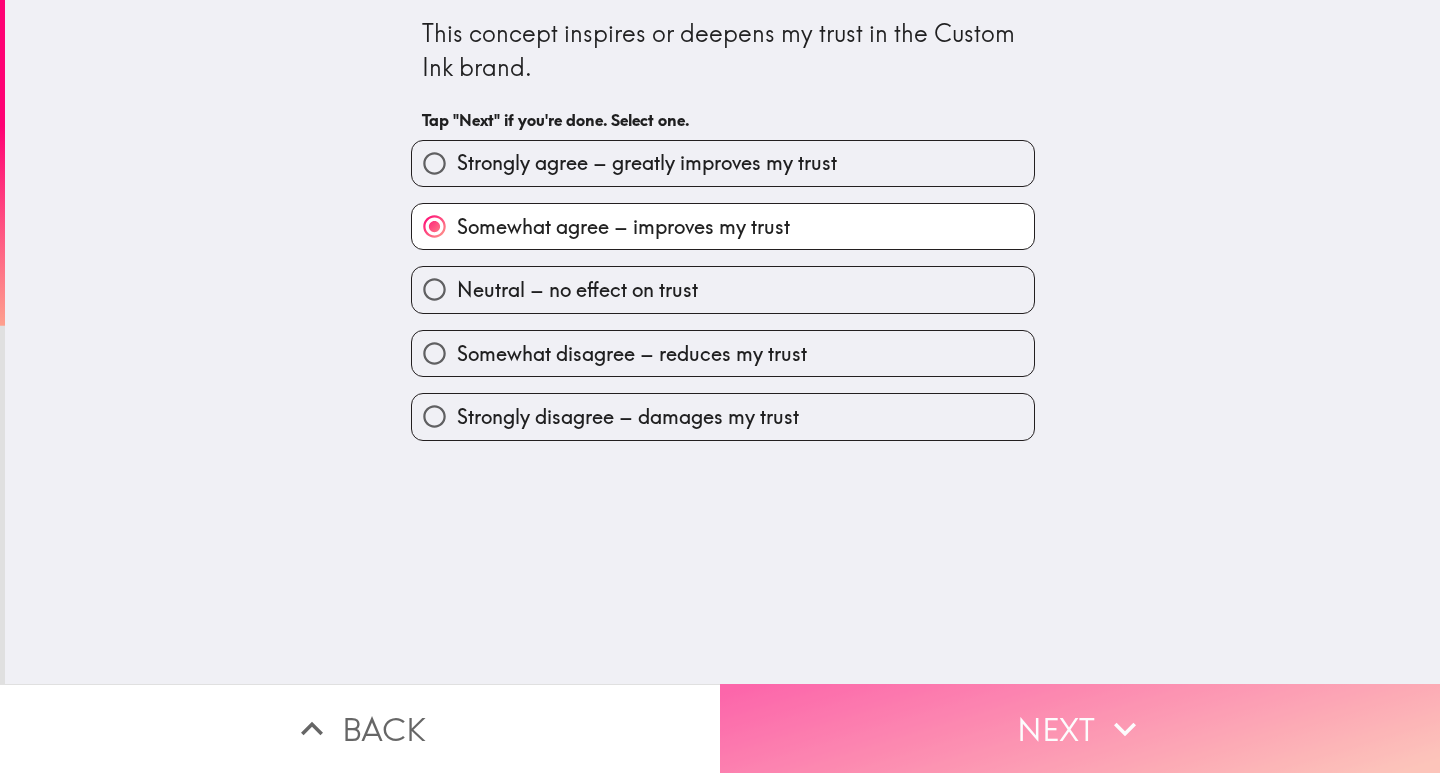 click on "Next" at bounding box center (1080, 728) 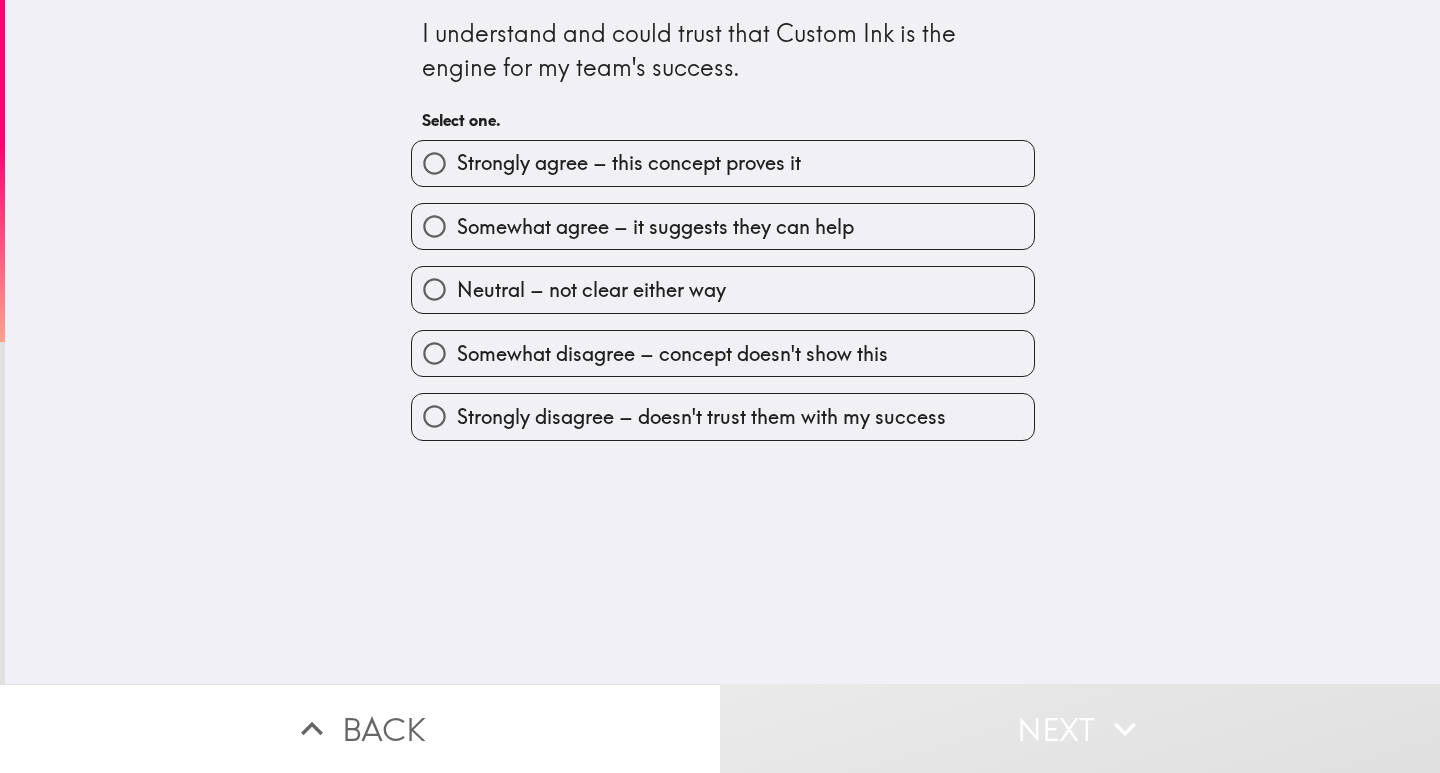 click on "Strongly agree – this concept proves it" at bounding box center (629, 163) 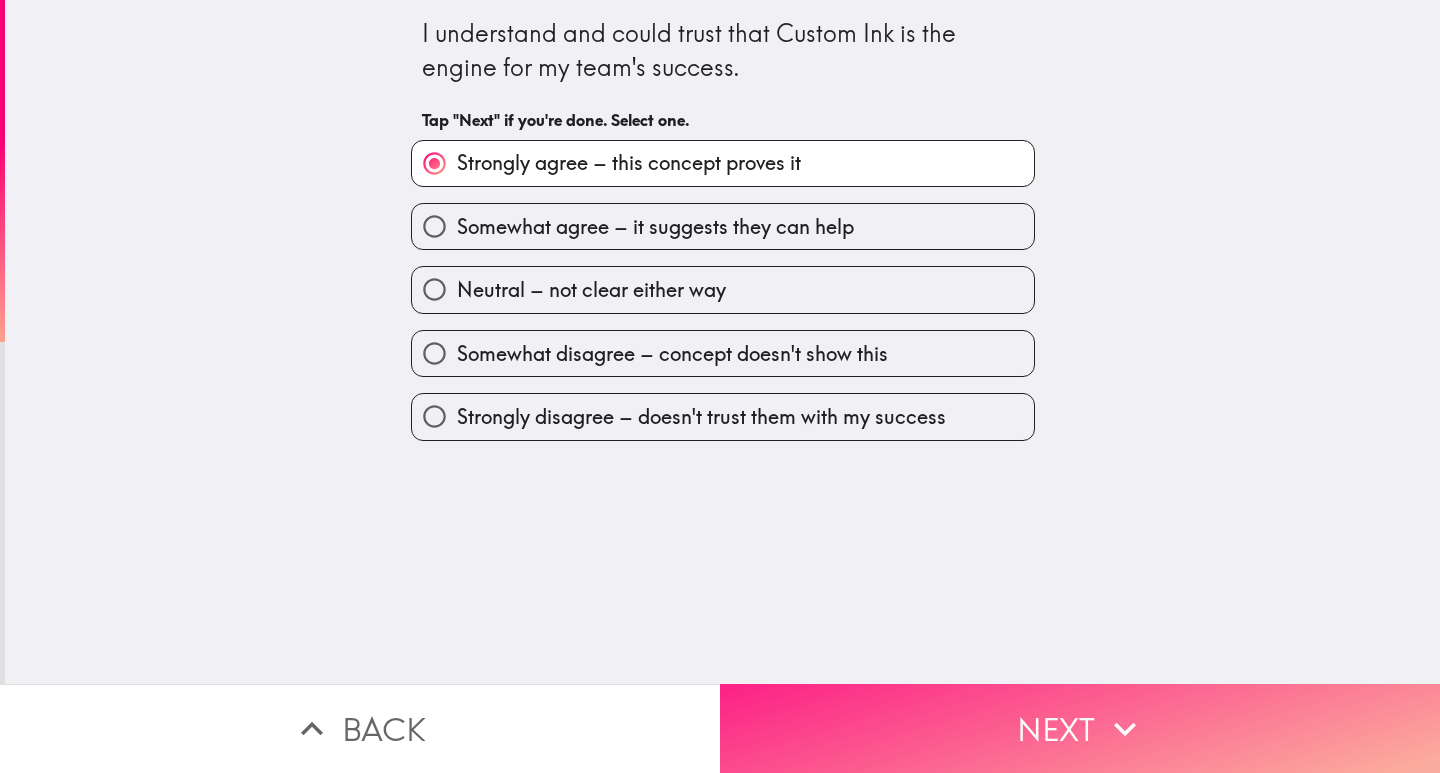 click on "Next" at bounding box center [1080, 728] 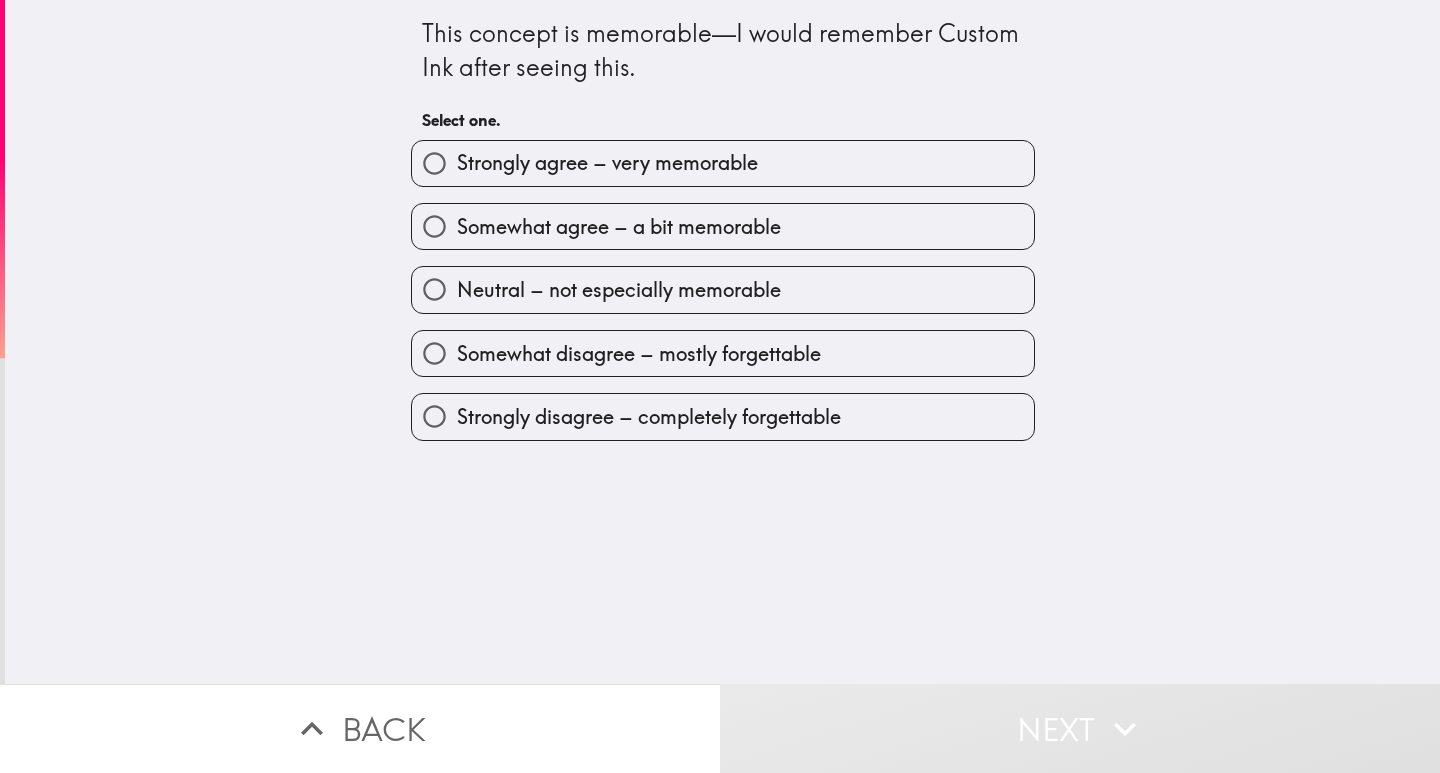 click on "Somewhat agree – a bit memorable" at bounding box center [619, 227] 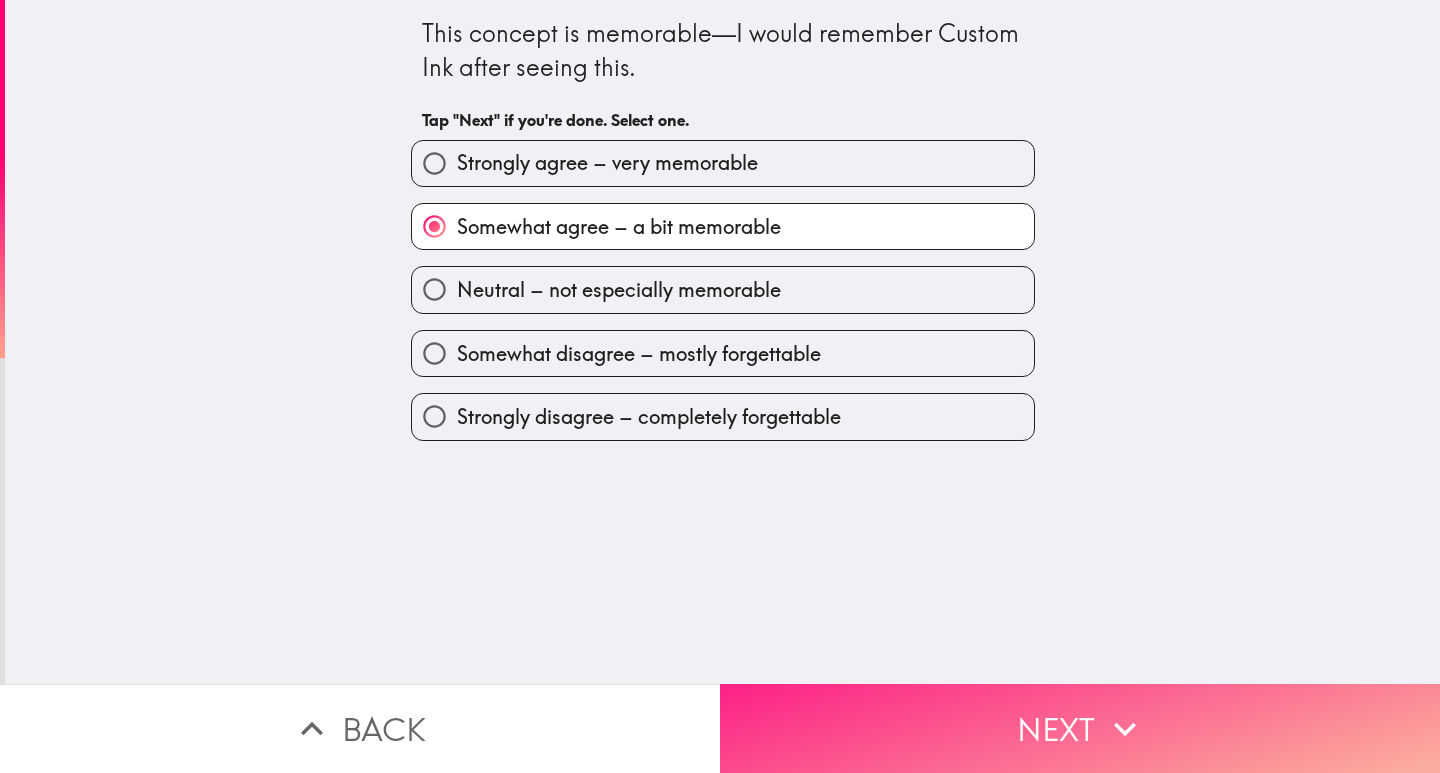 click on "Next" at bounding box center (1080, 728) 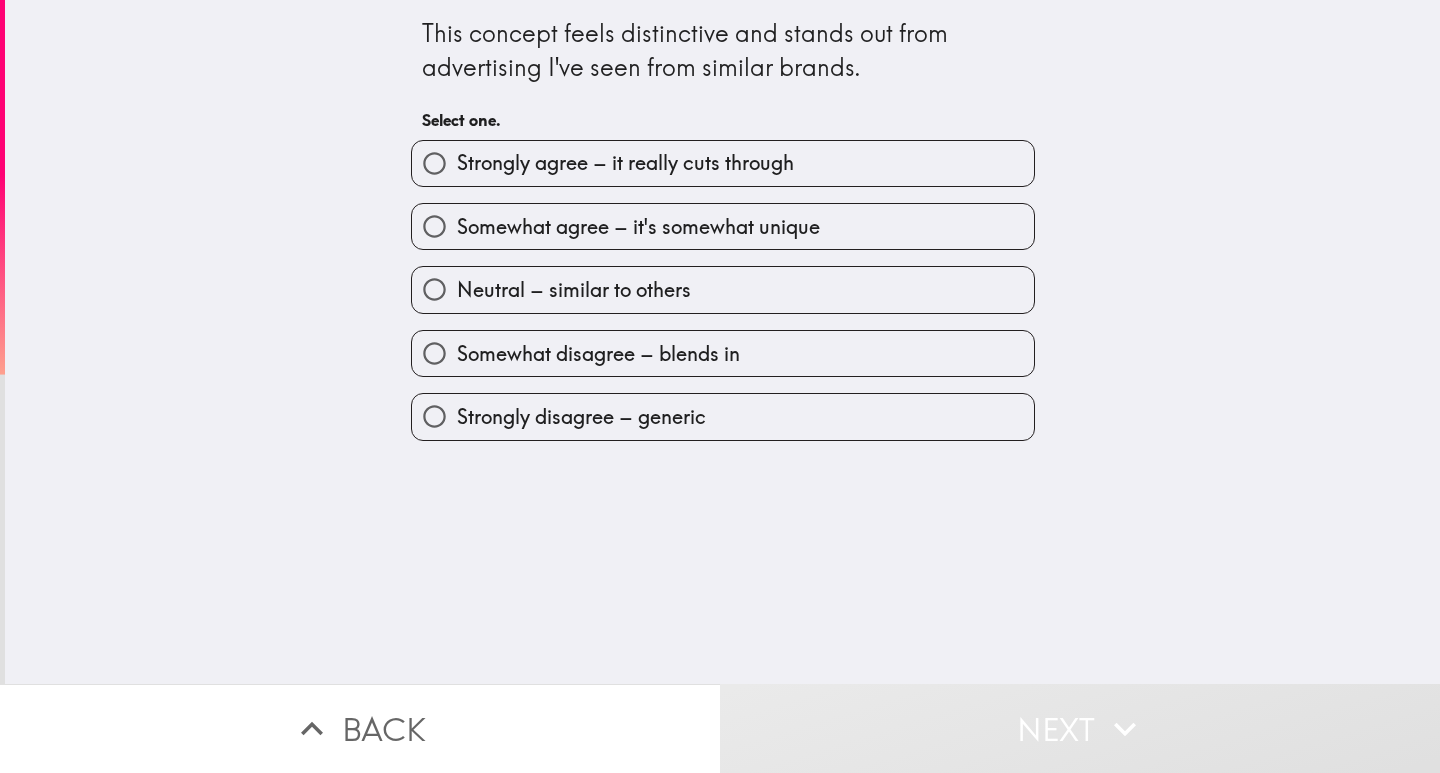 click on "Strongly agree – it really cuts through" at bounding box center (625, 163) 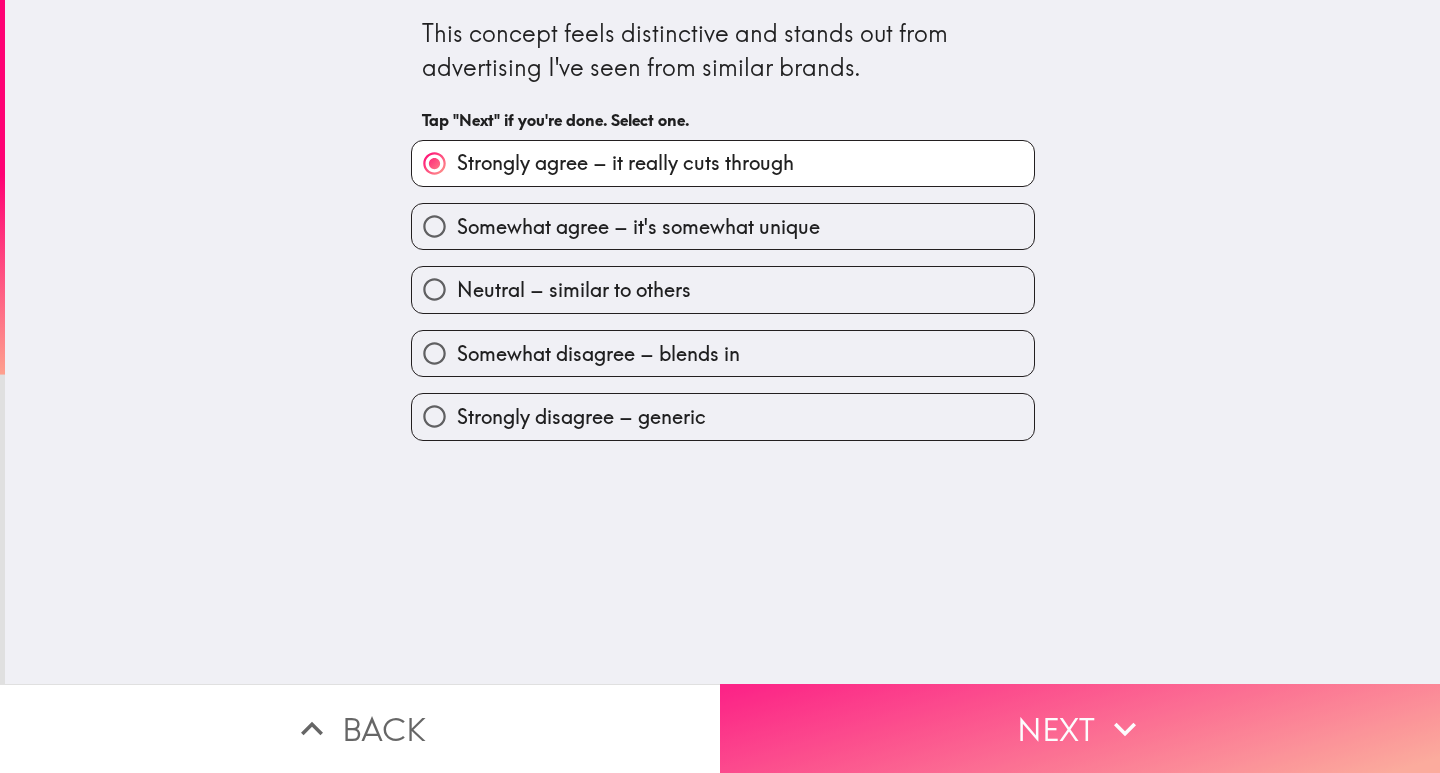 click on "Next" at bounding box center (1080, 728) 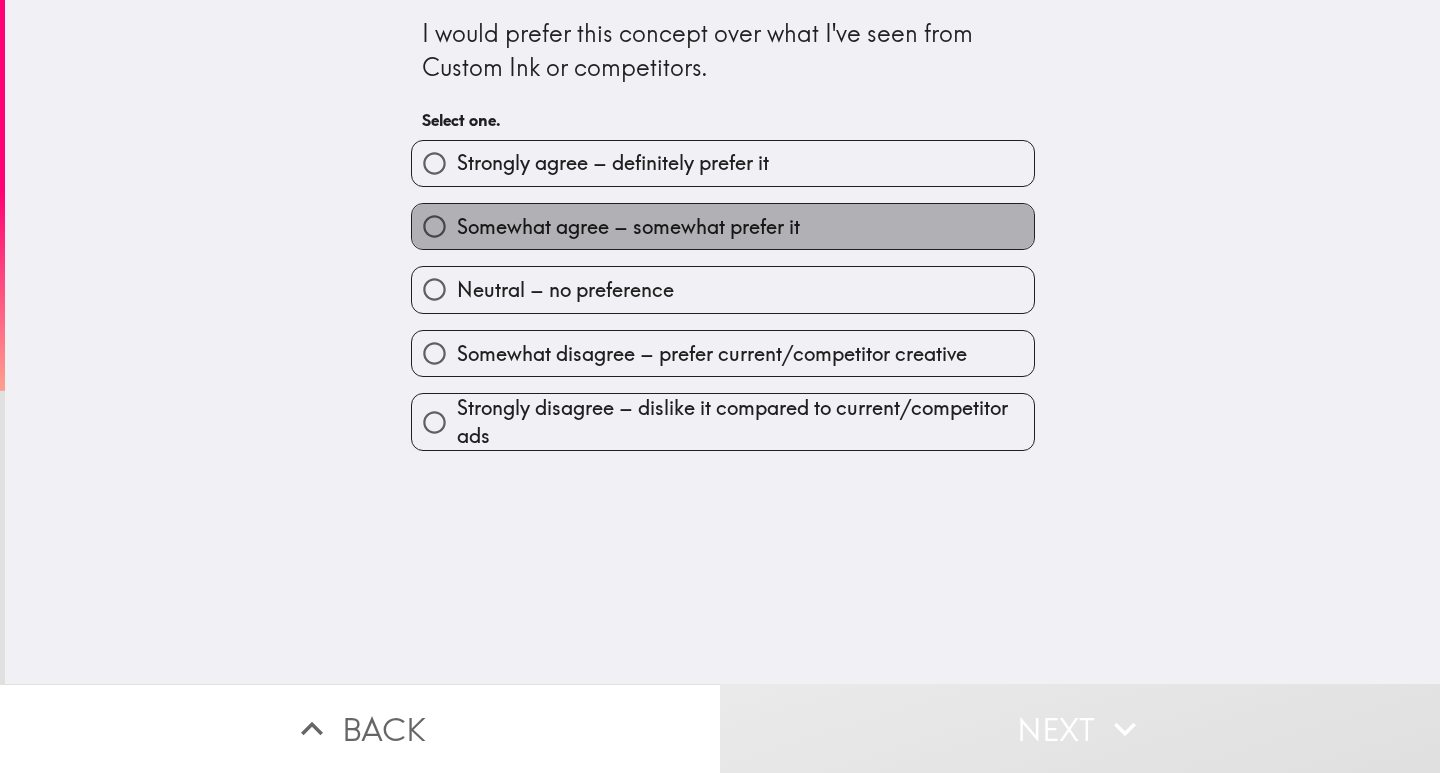drag, startPoint x: 711, startPoint y: 228, endPoint x: 711, endPoint y: 240, distance: 12 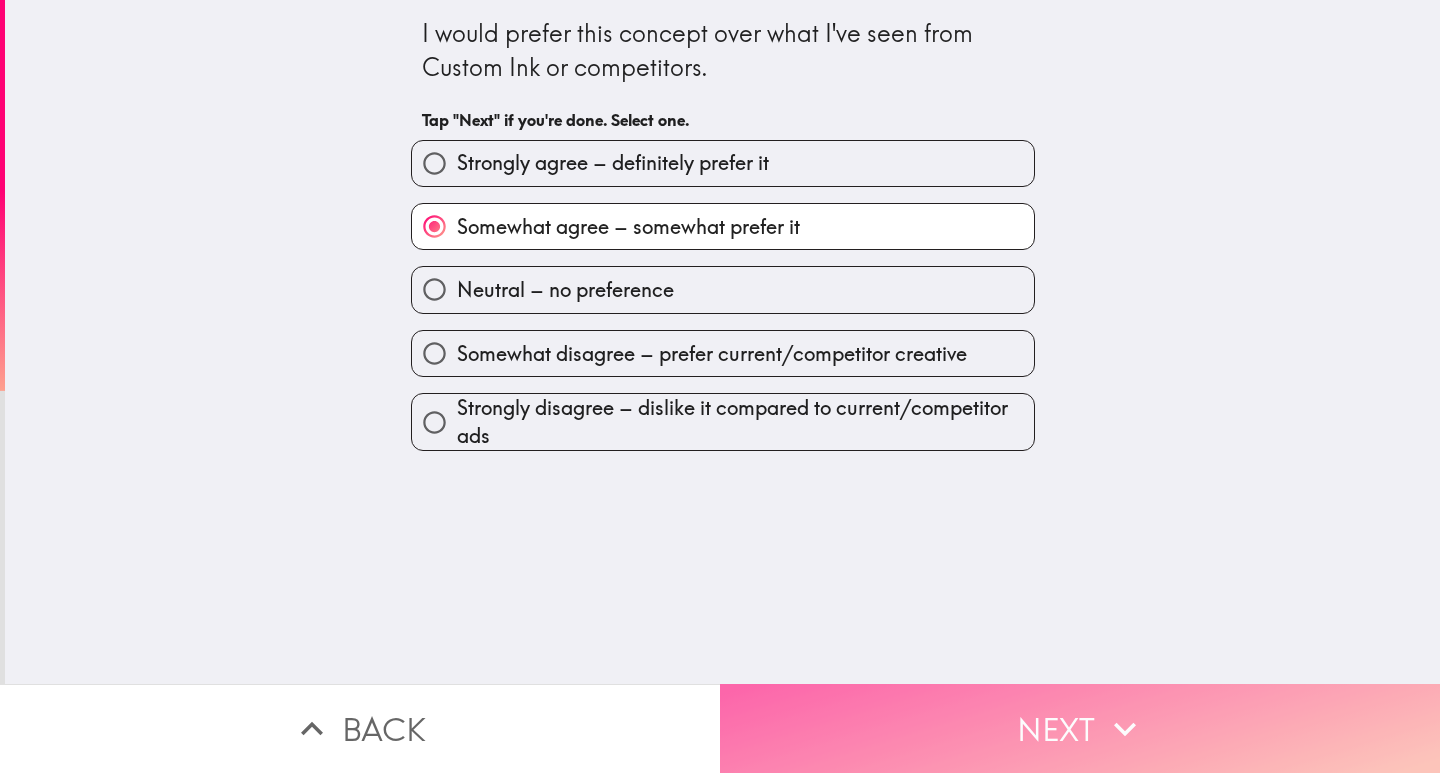 click on "Next" at bounding box center [1080, 728] 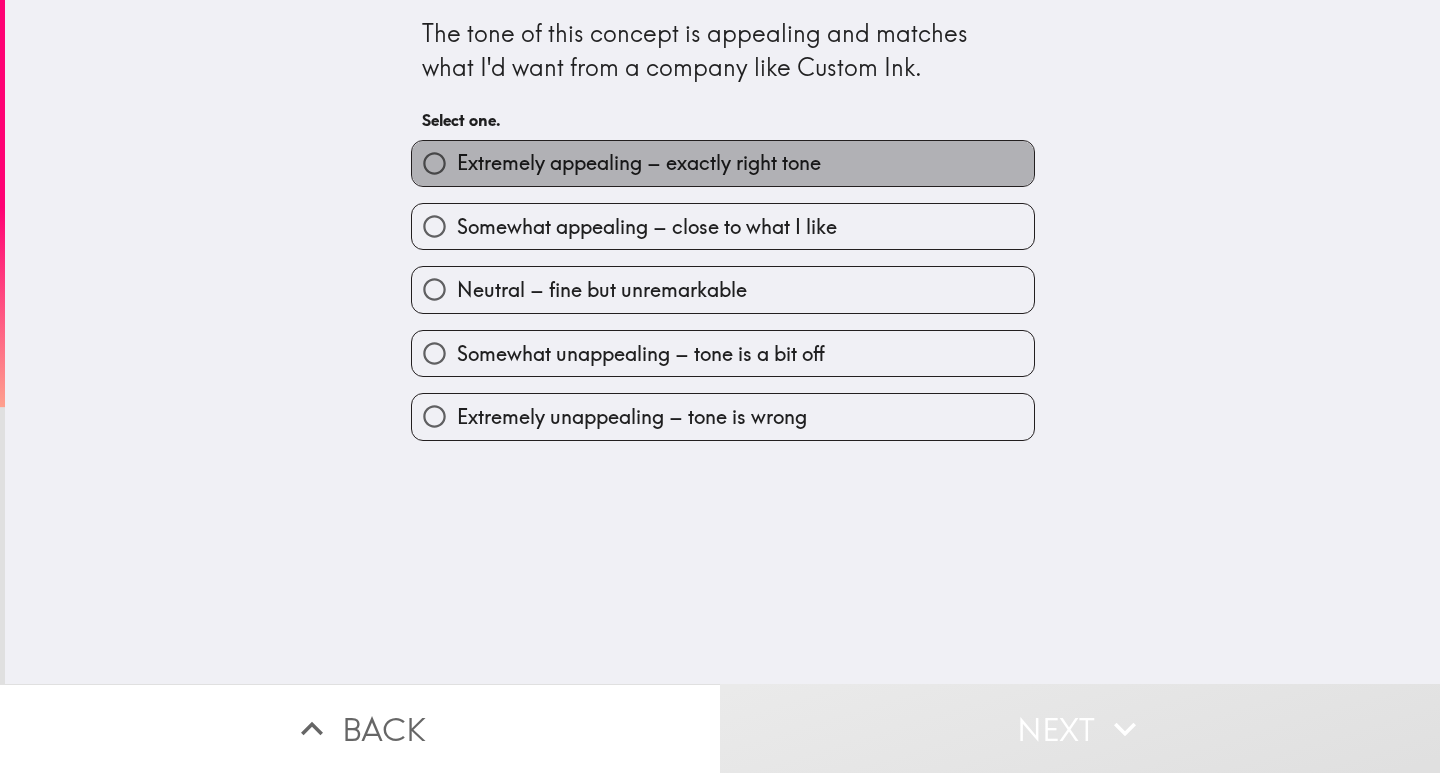 click on "Extremely appealing – exactly right tone" at bounding box center [639, 163] 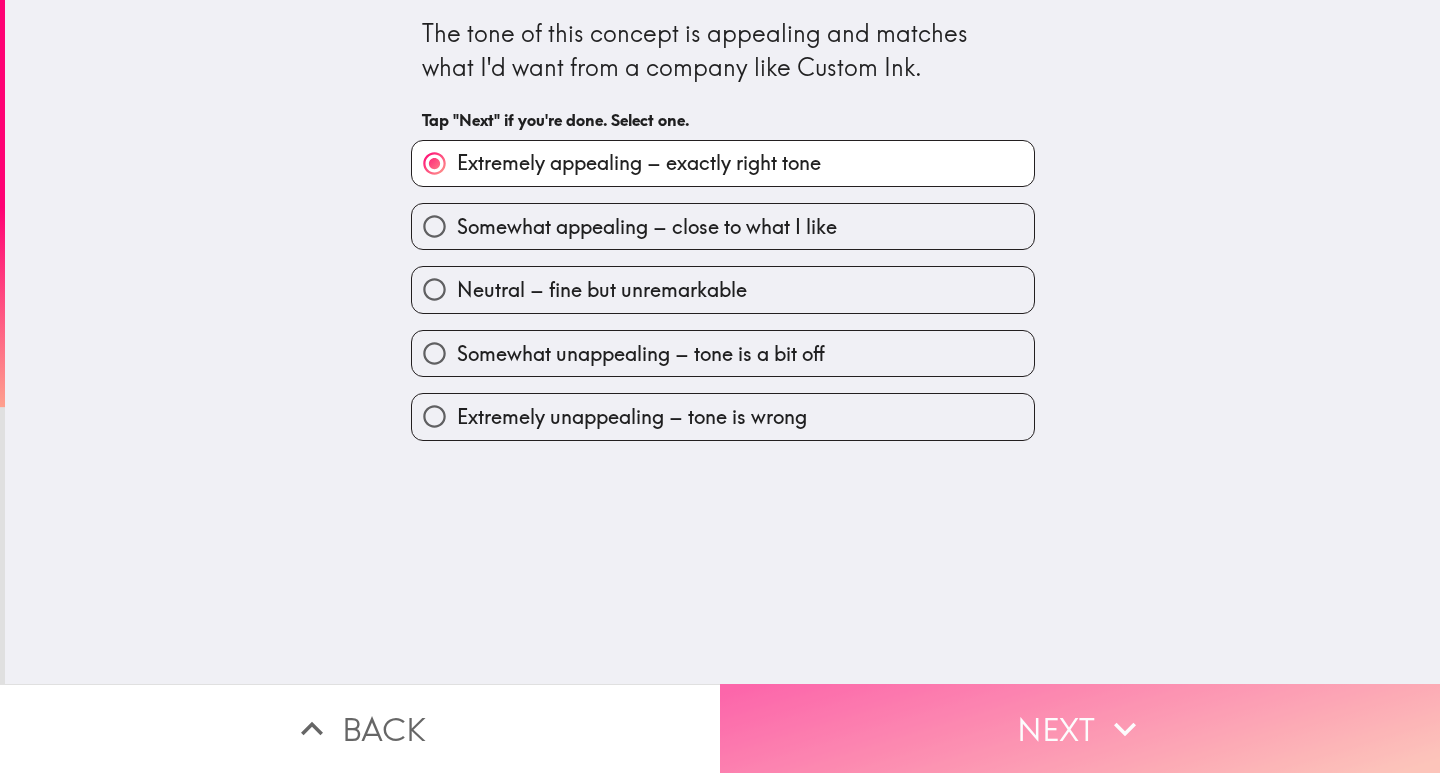 click on "Next" at bounding box center (1080, 728) 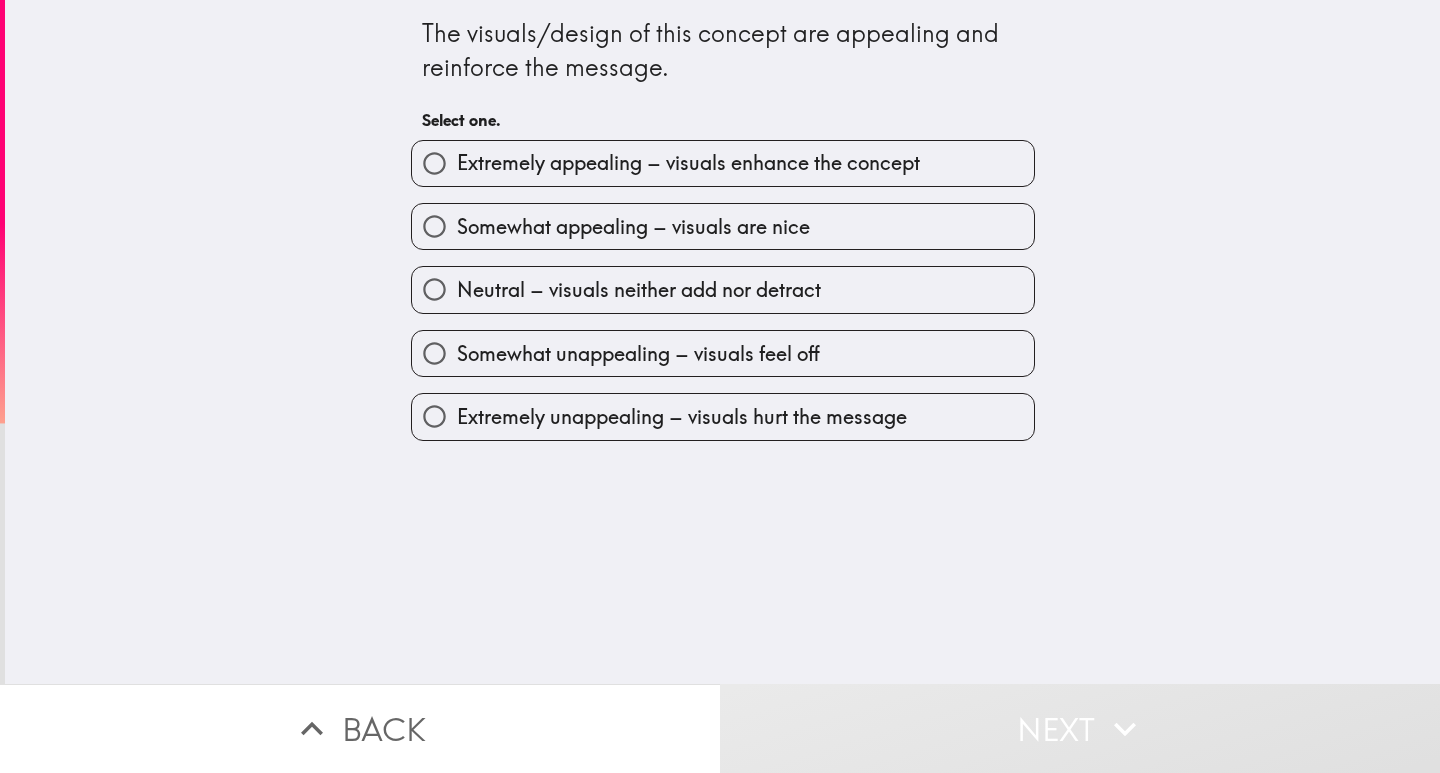 click on "Neutral – visuals neither add nor detract" at bounding box center (715, 281) 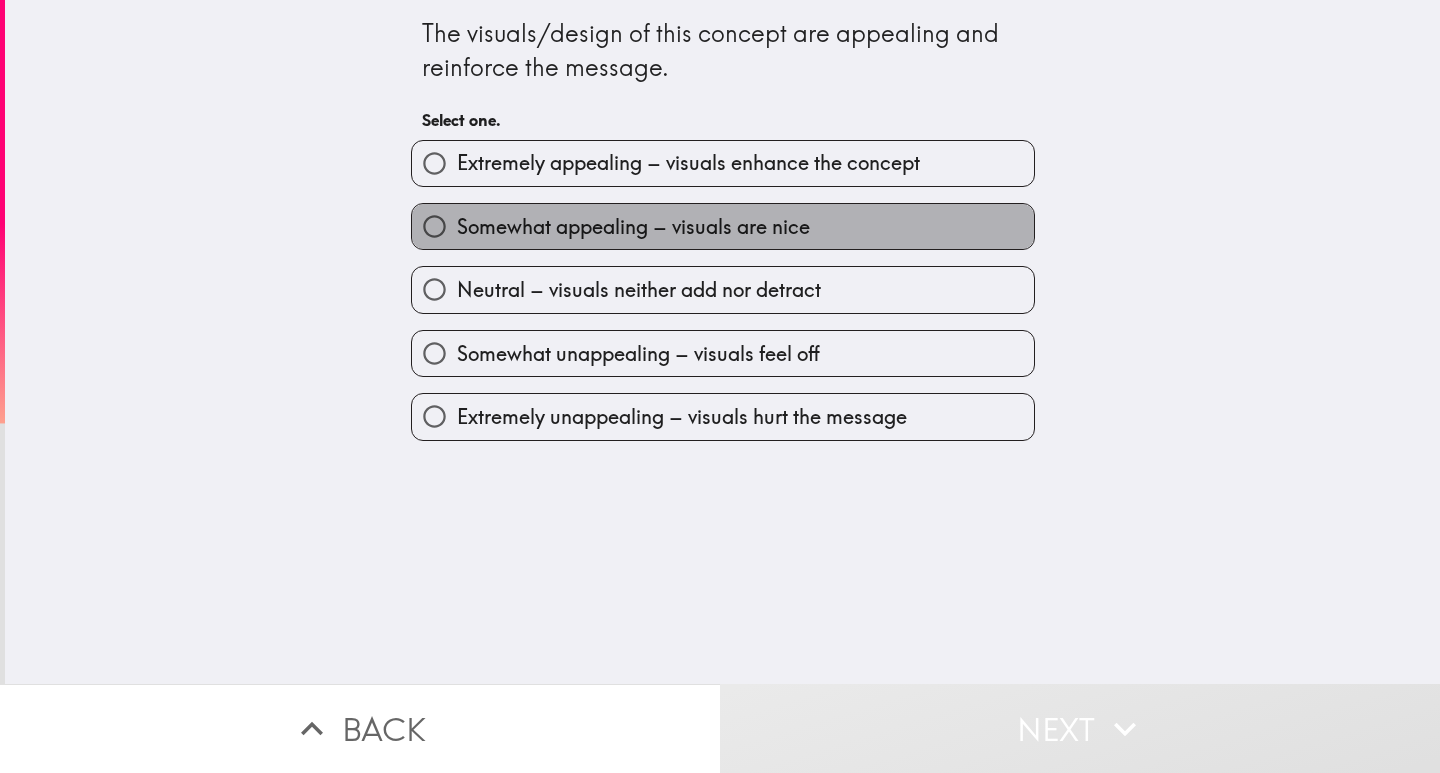 click on "Somewhat appealing – visuals are nice" at bounding box center [633, 227] 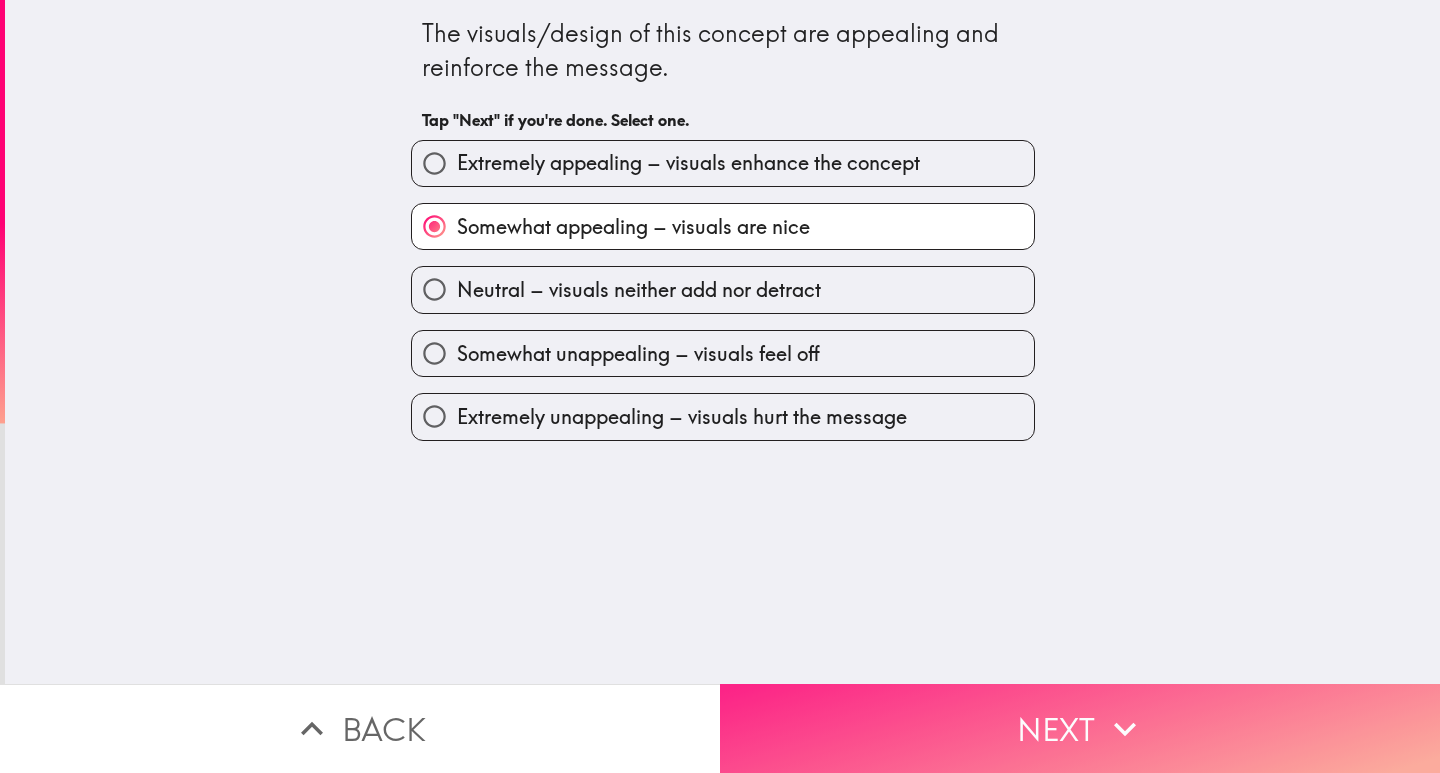 click on "Next" at bounding box center (1080, 728) 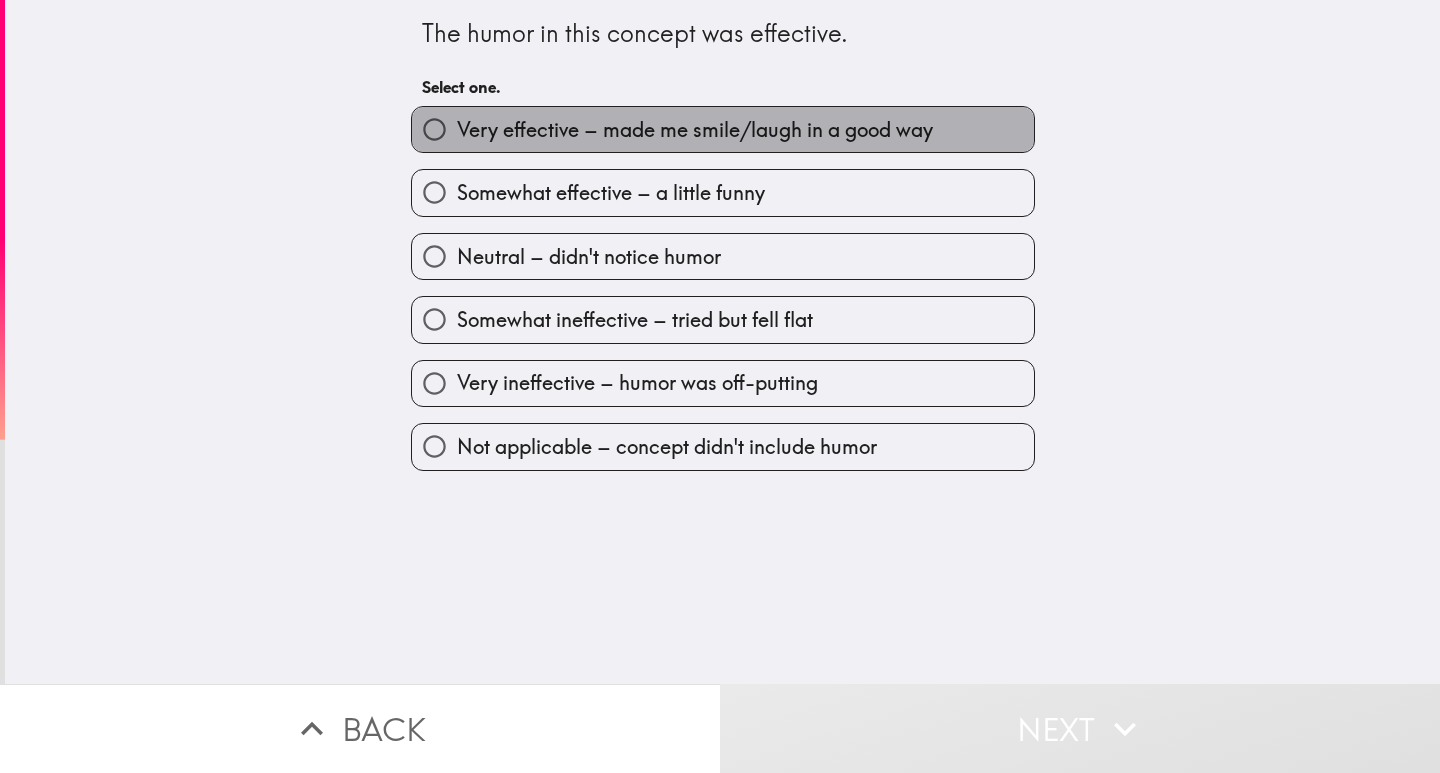 click on "Very effective – made me smile/laugh in a good way" at bounding box center [695, 130] 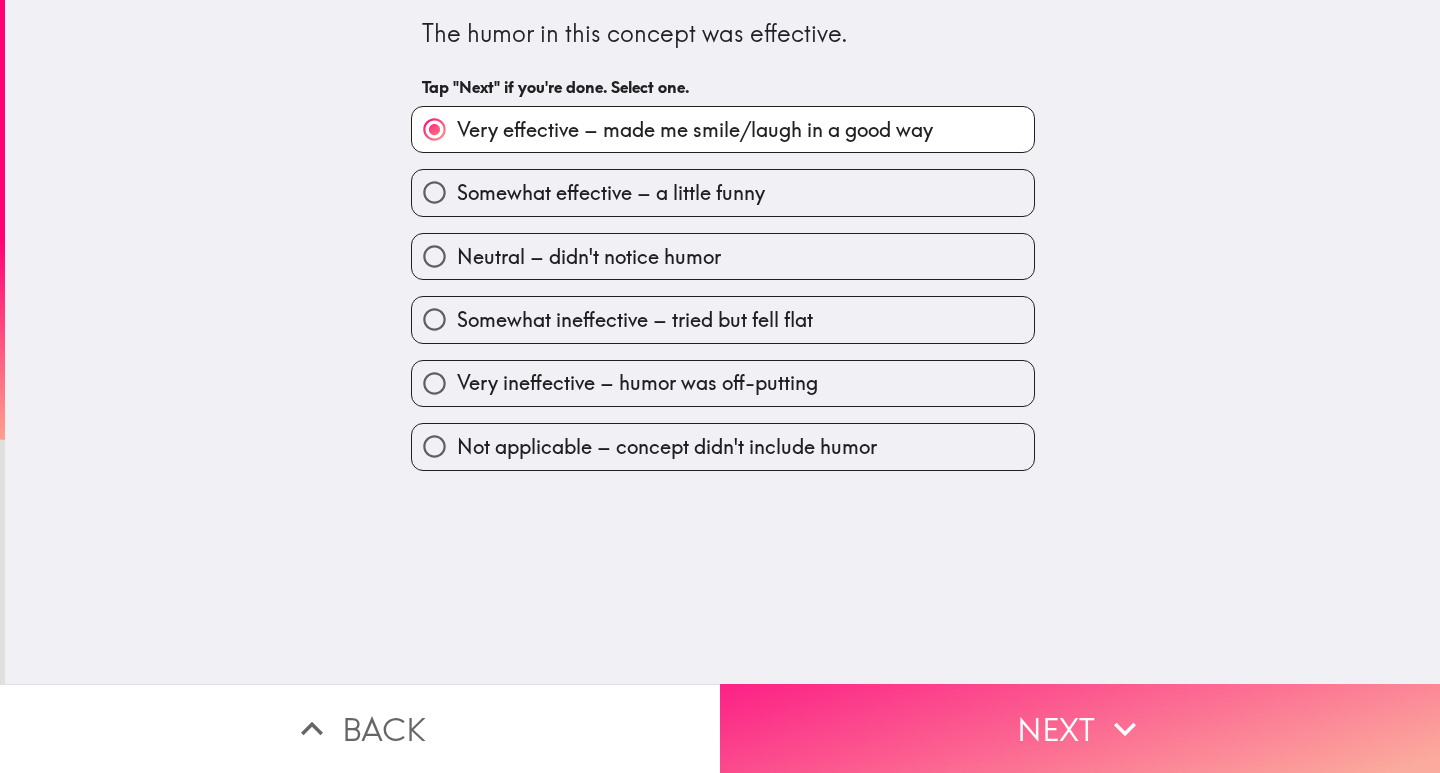 click on "Next" at bounding box center (1080, 728) 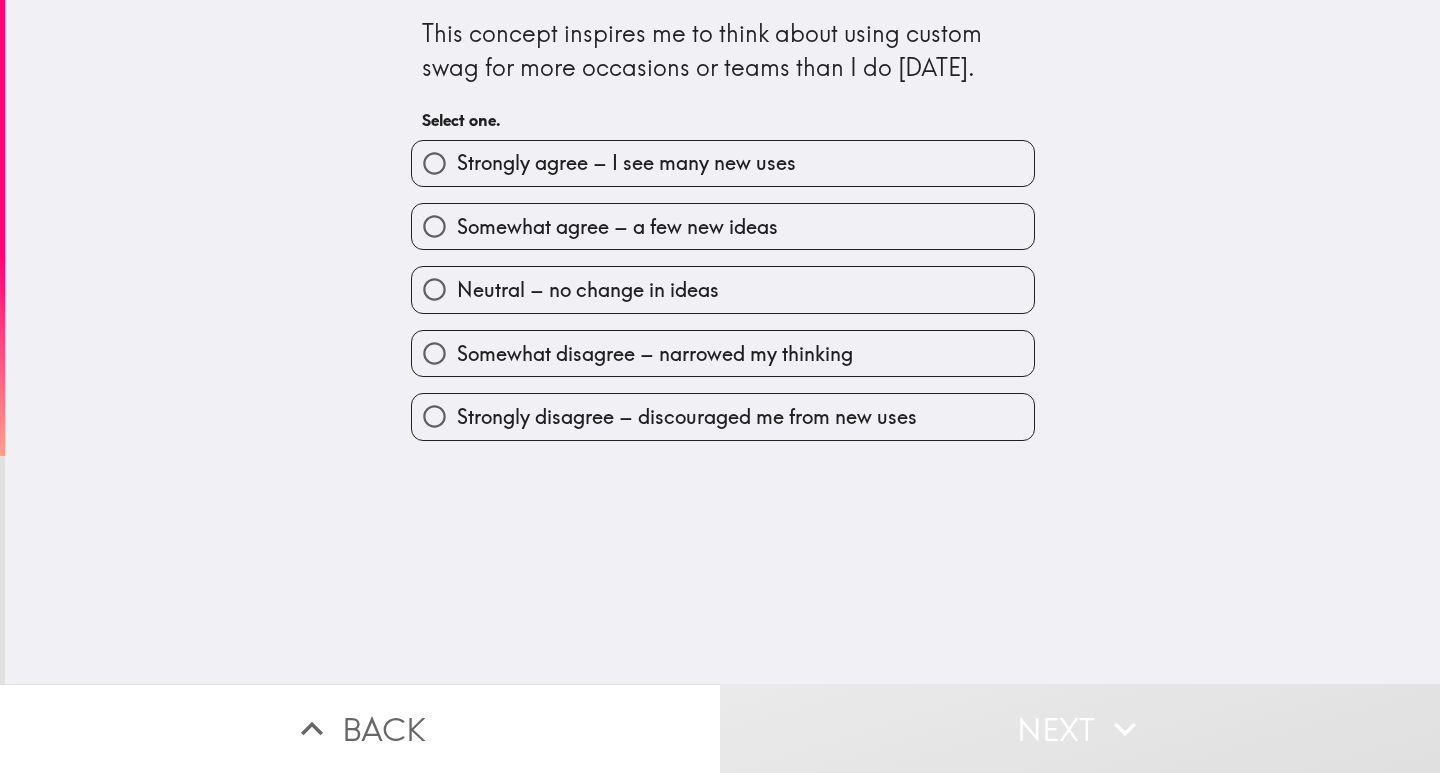 click on "Somewhat agree – a few new ideas" at bounding box center (617, 227) 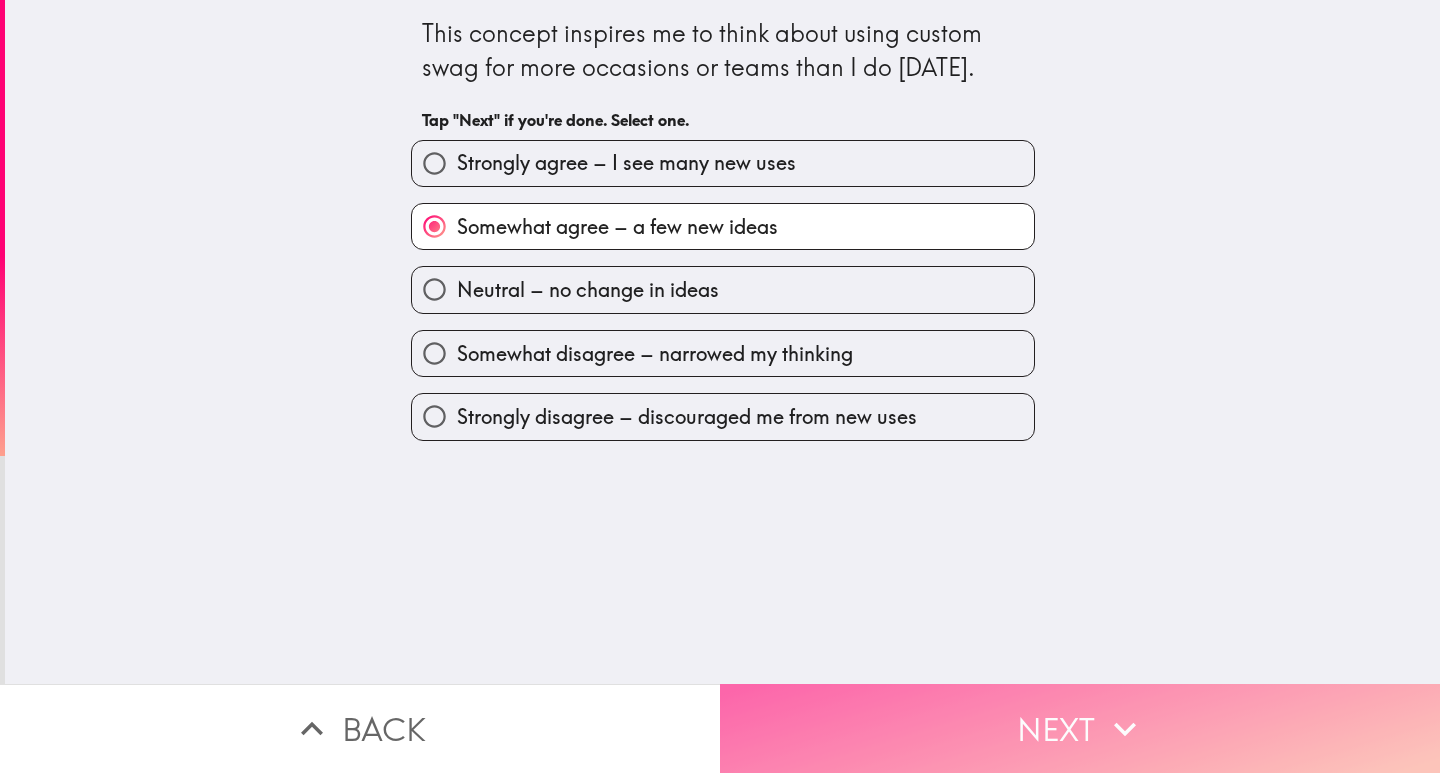click on "Next" at bounding box center [1080, 728] 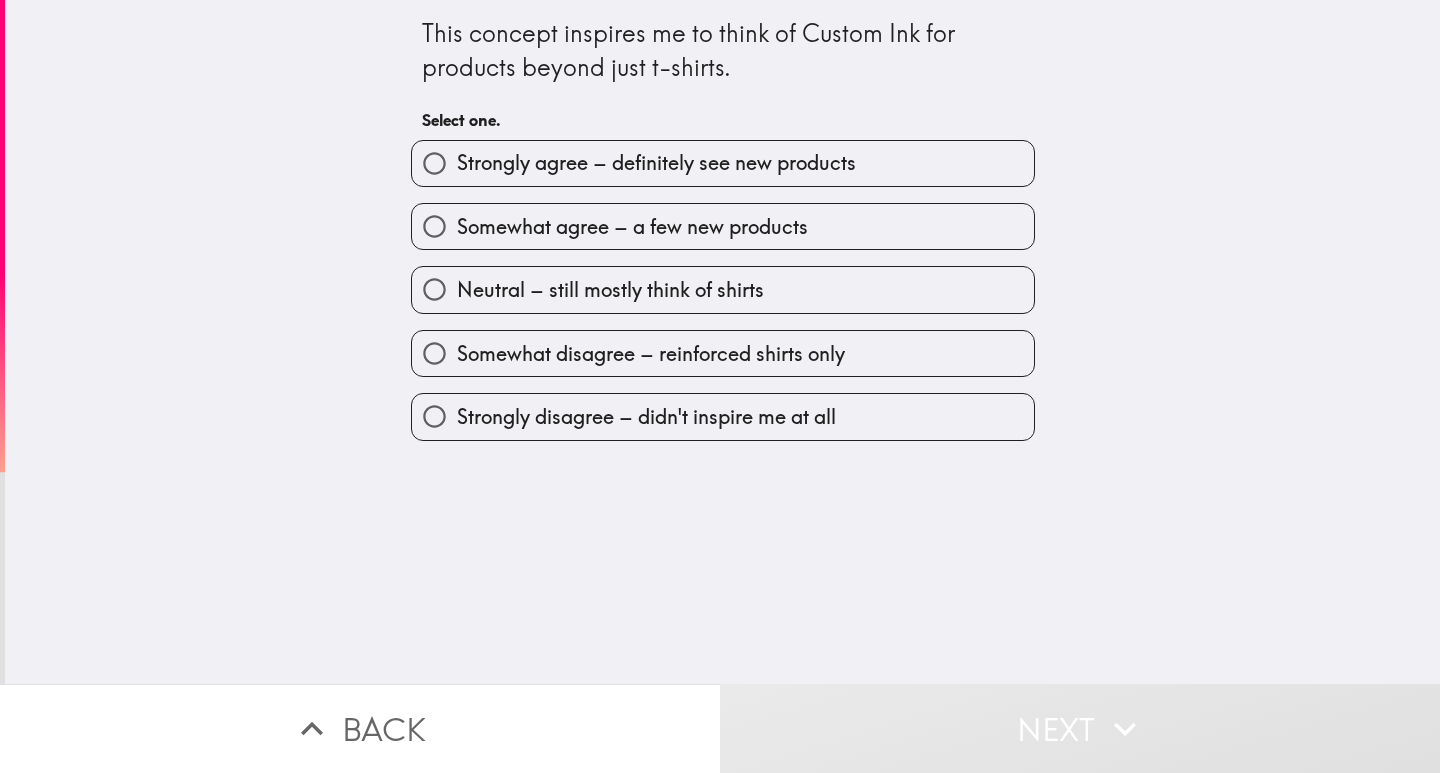 click on "Strongly agree – definitely see new products" at bounding box center (656, 163) 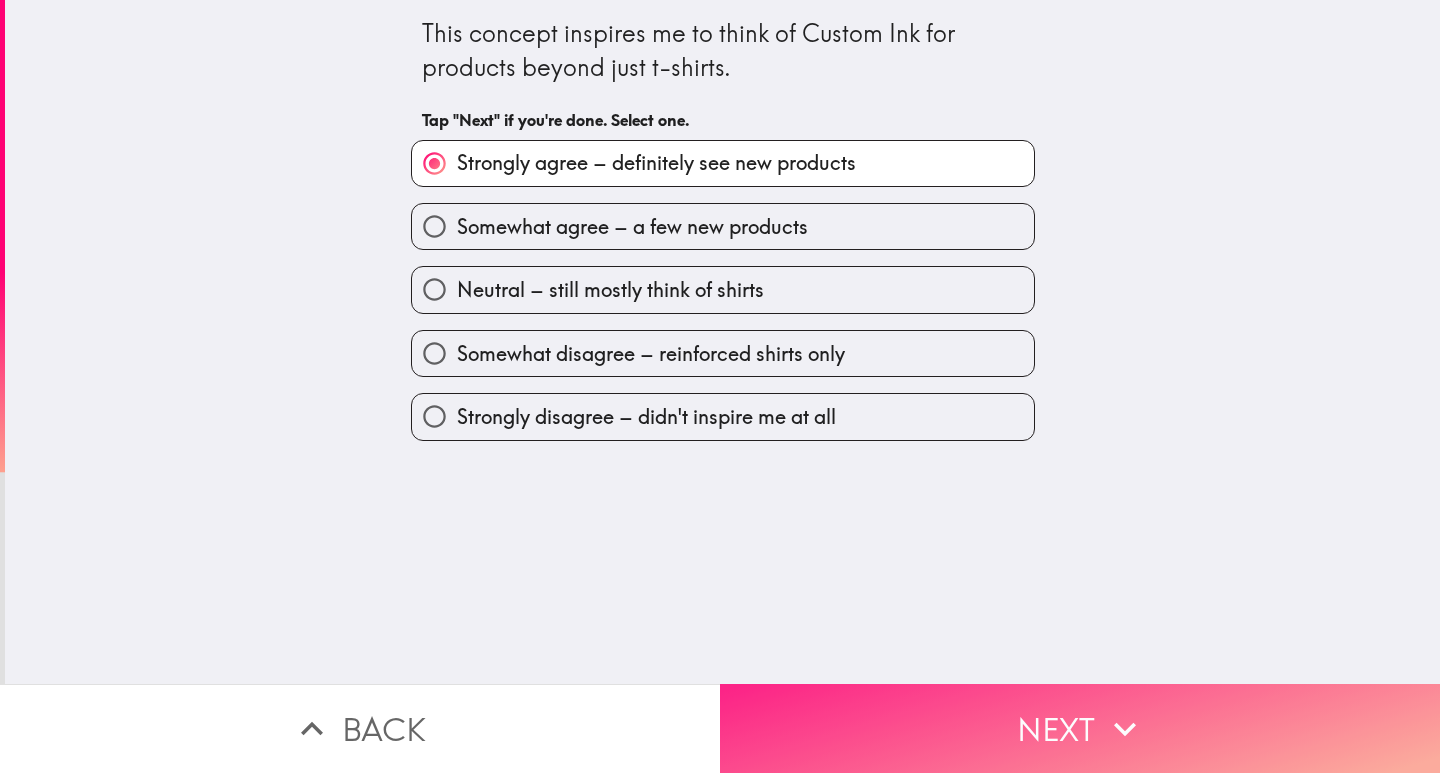 click on "Next" at bounding box center (1080, 728) 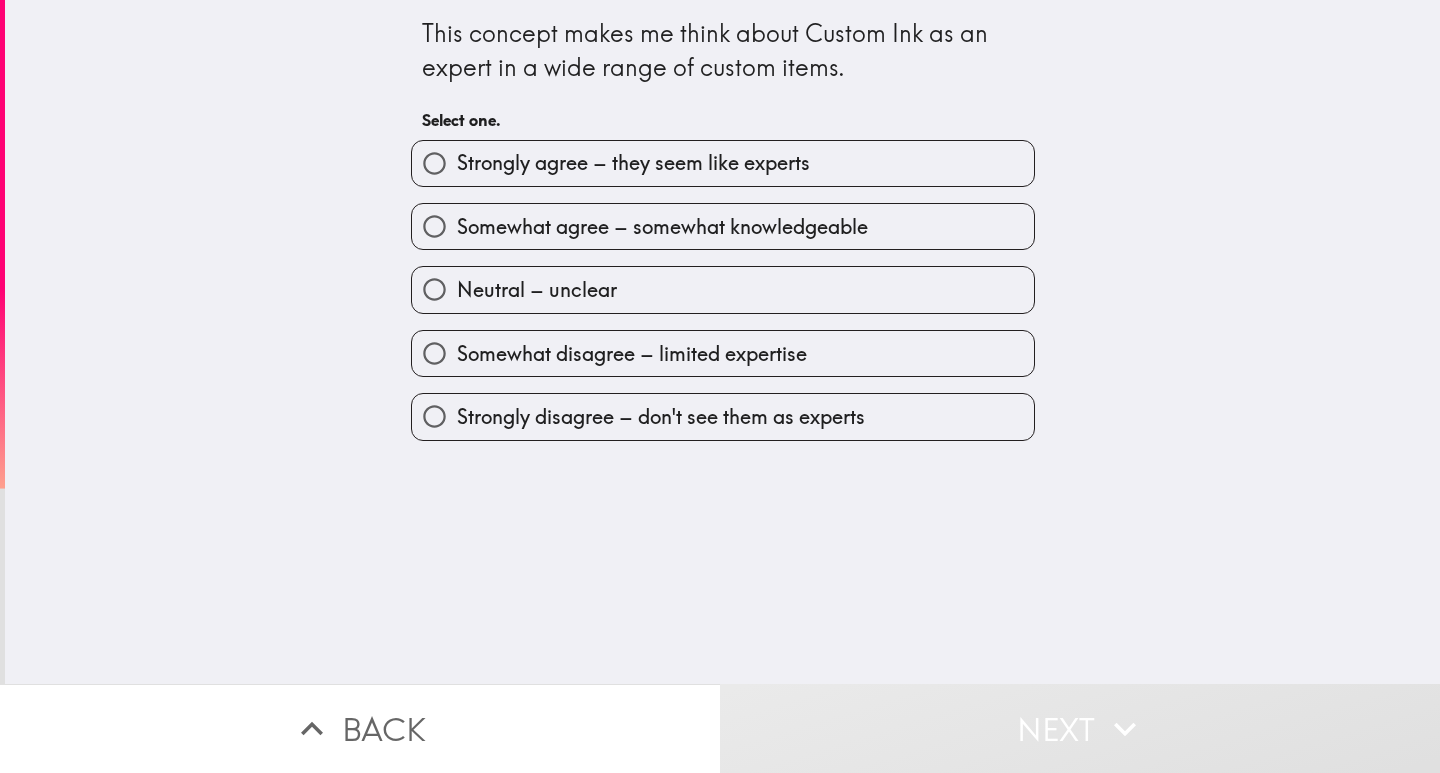 click on "Somewhat agree – somewhat knowledgeable" at bounding box center (662, 227) 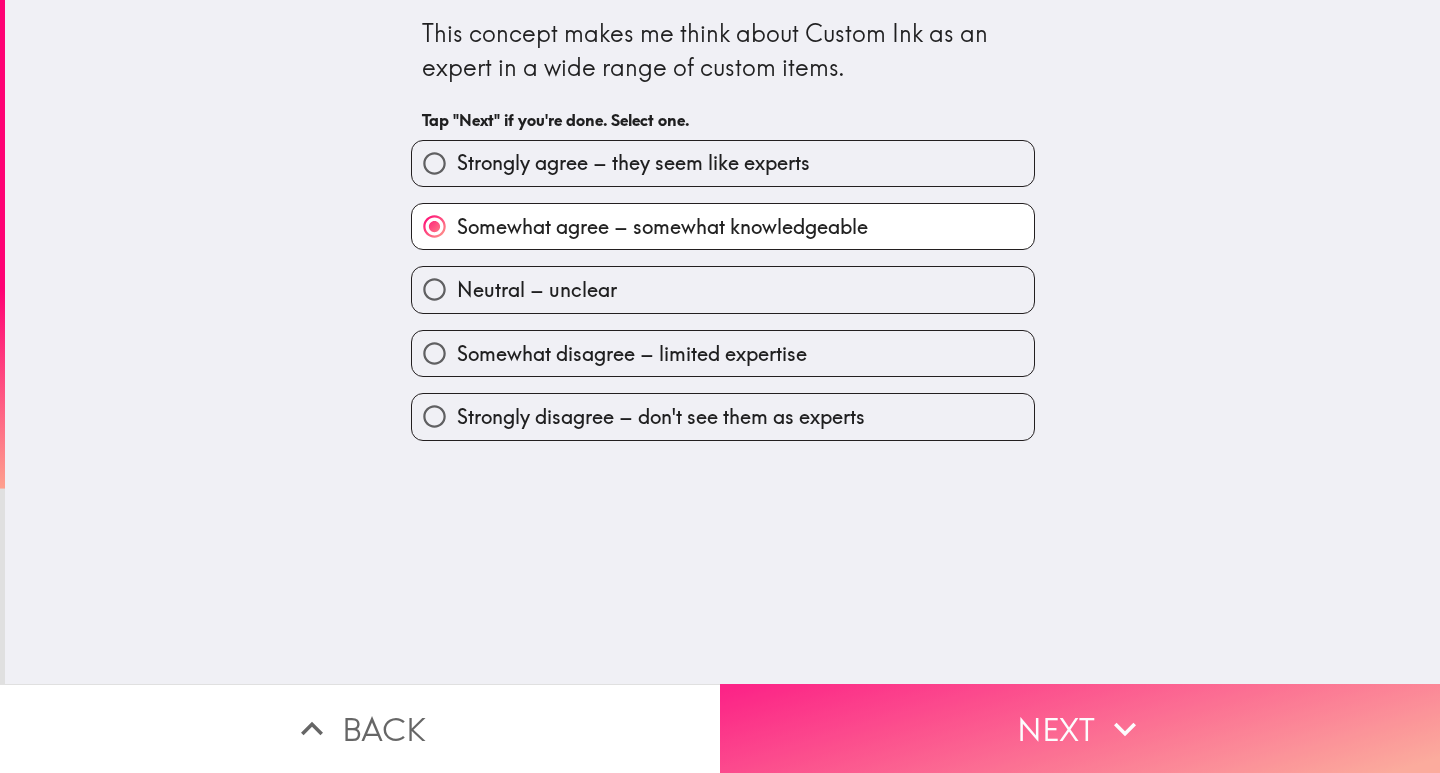 click on "Next" at bounding box center (1080, 728) 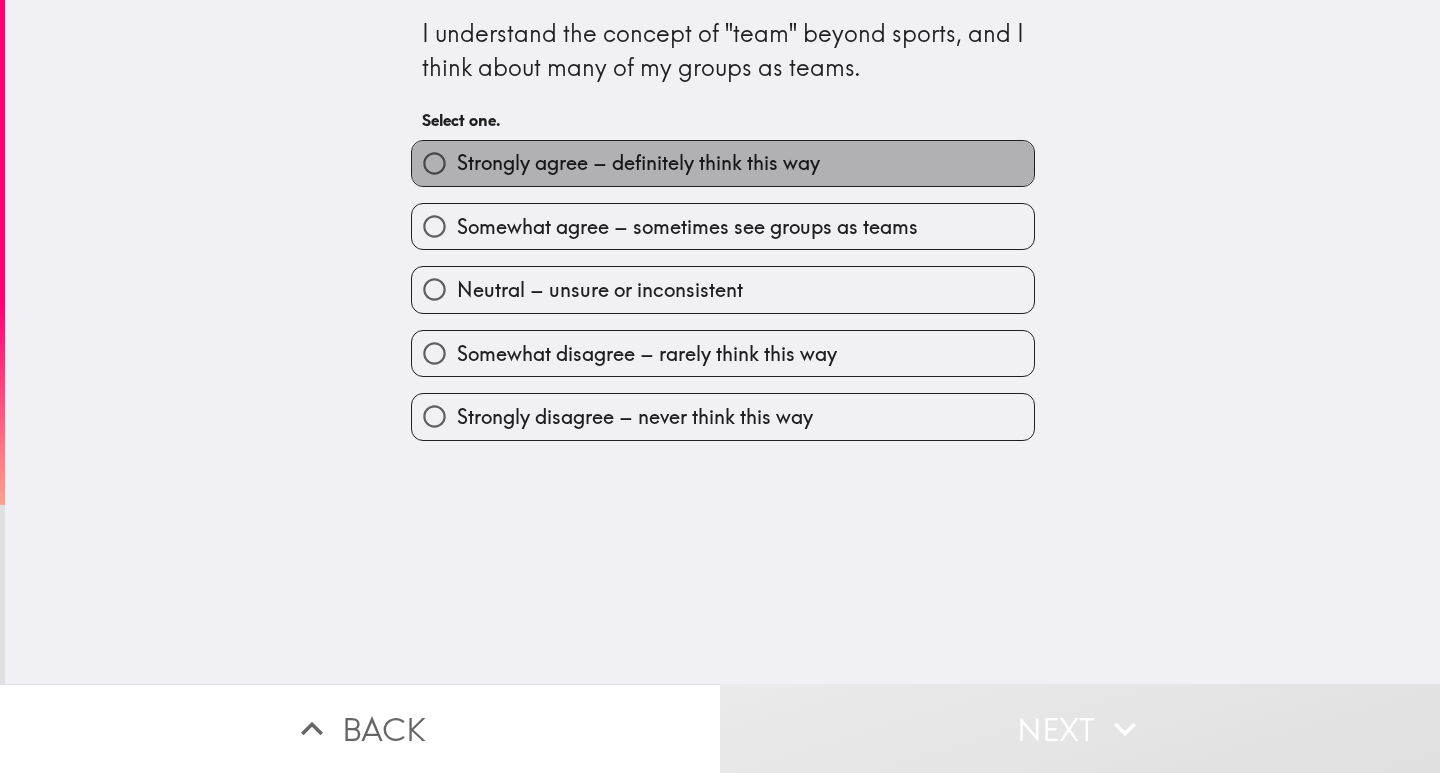 click on "Strongly agree – definitely think this way" at bounding box center (638, 163) 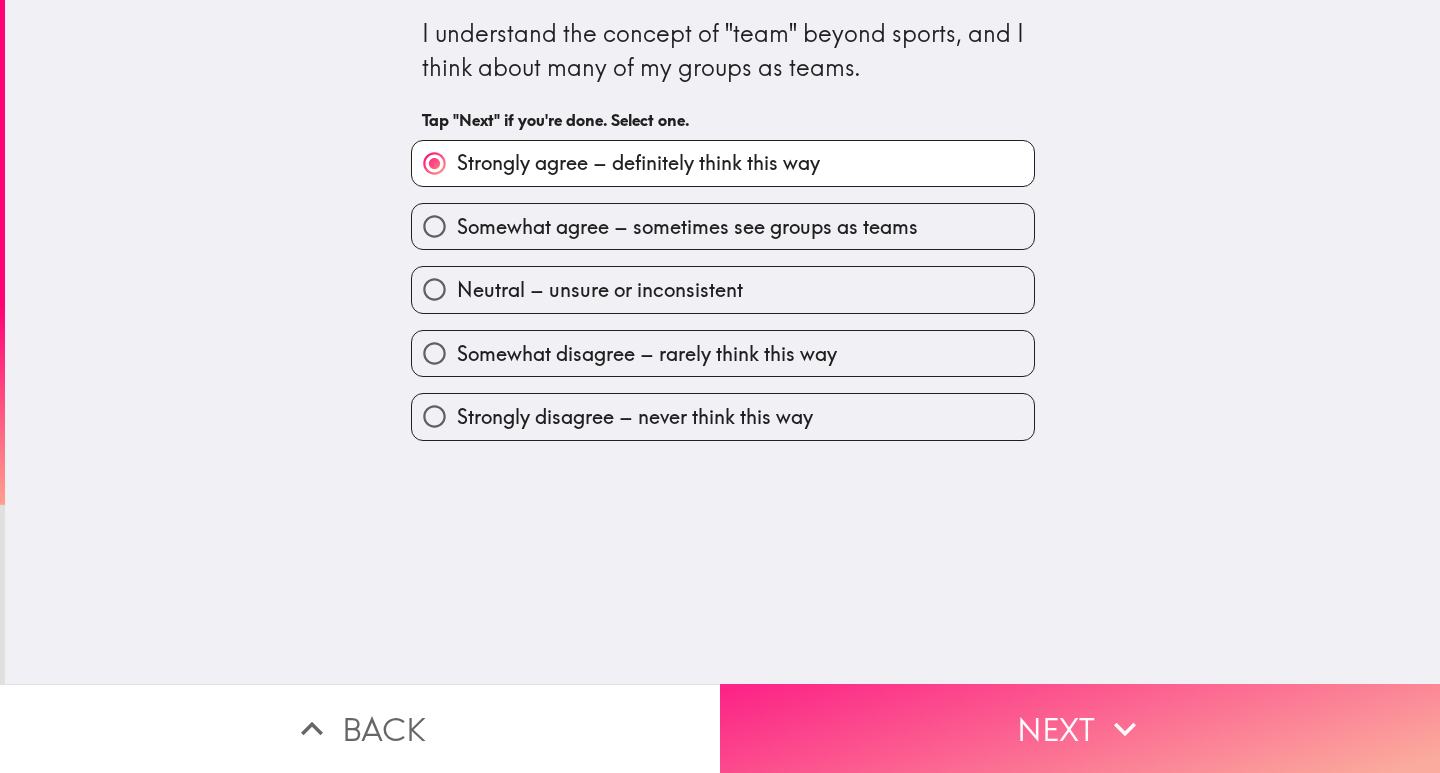 click on "Next" at bounding box center [1080, 728] 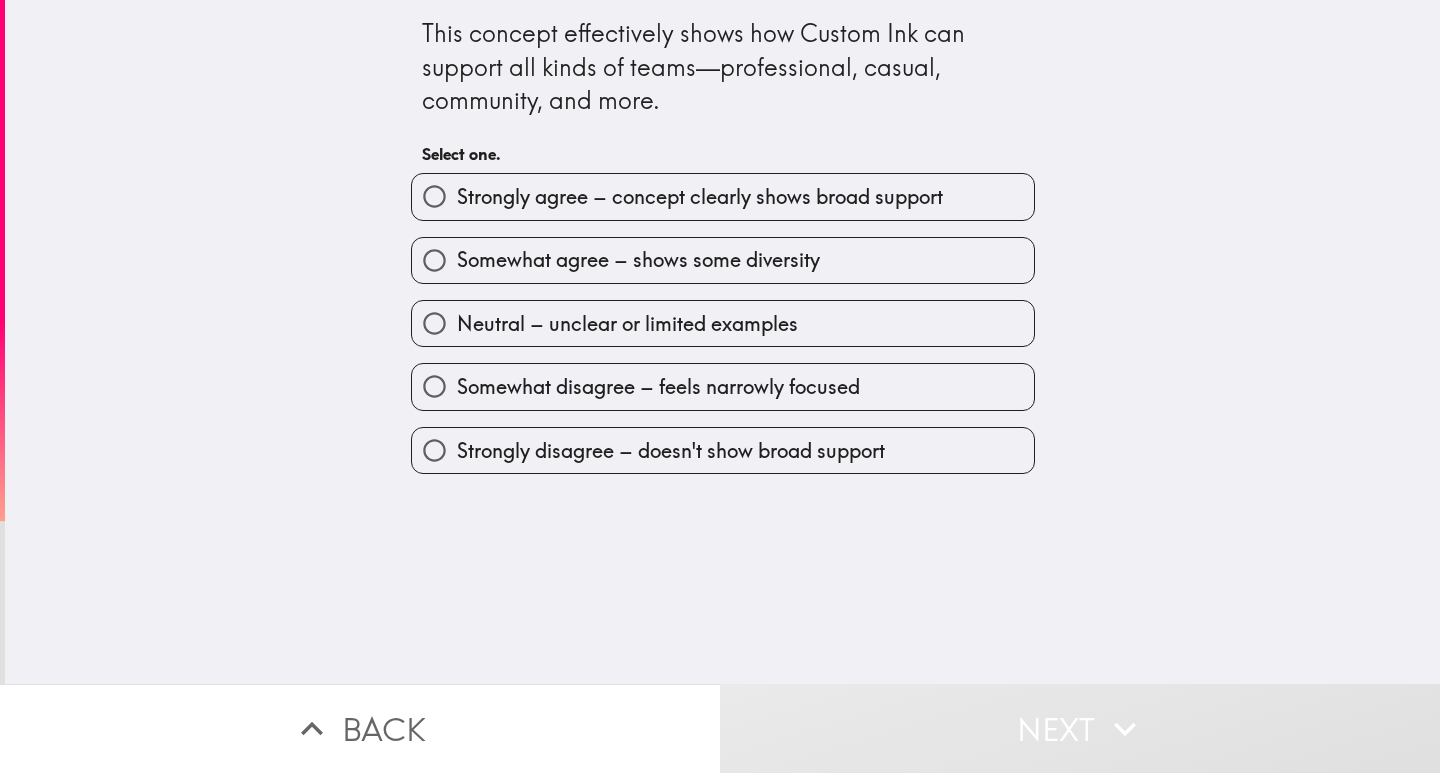 click on "Somewhat agree – shows some diversity" at bounding box center (638, 260) 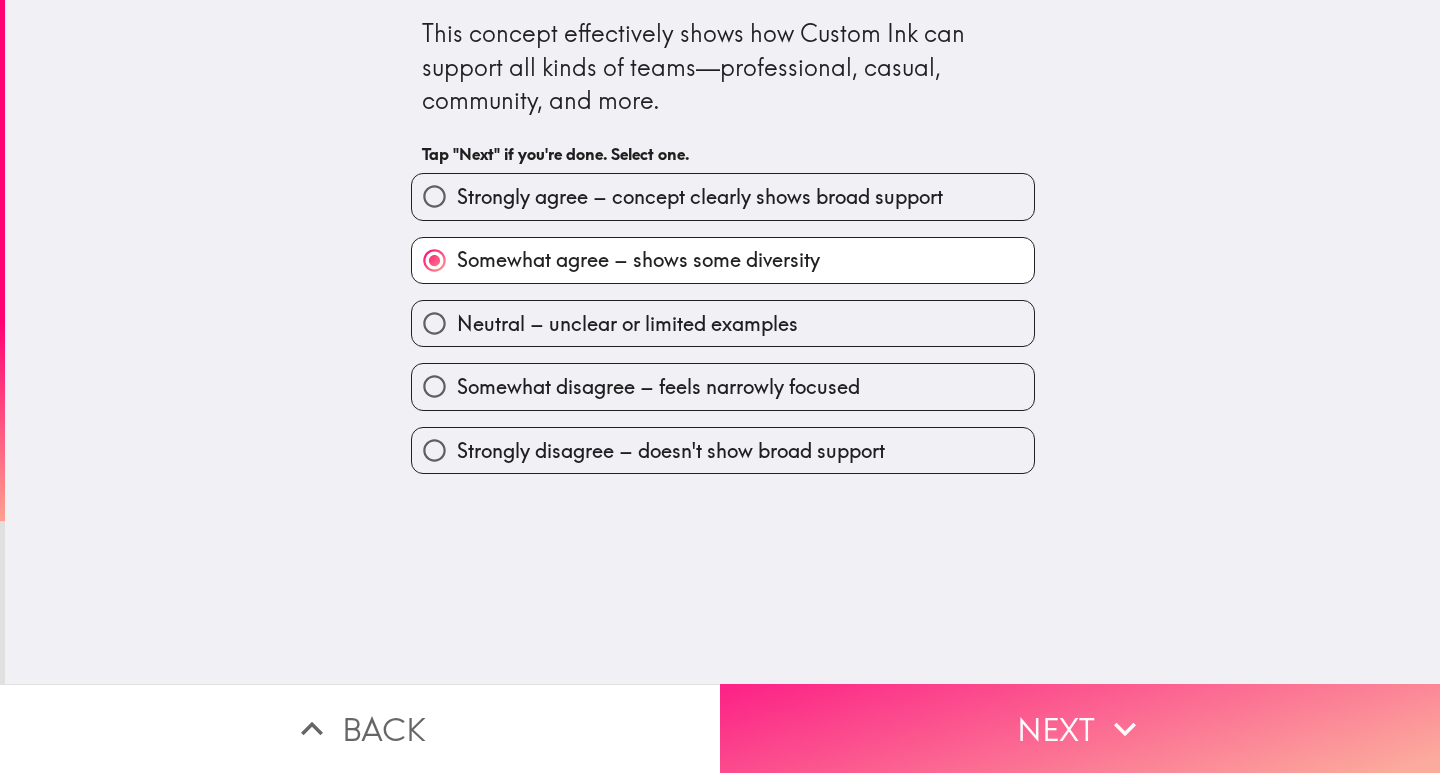 click on "Next" at bounding box center [1080, 728] 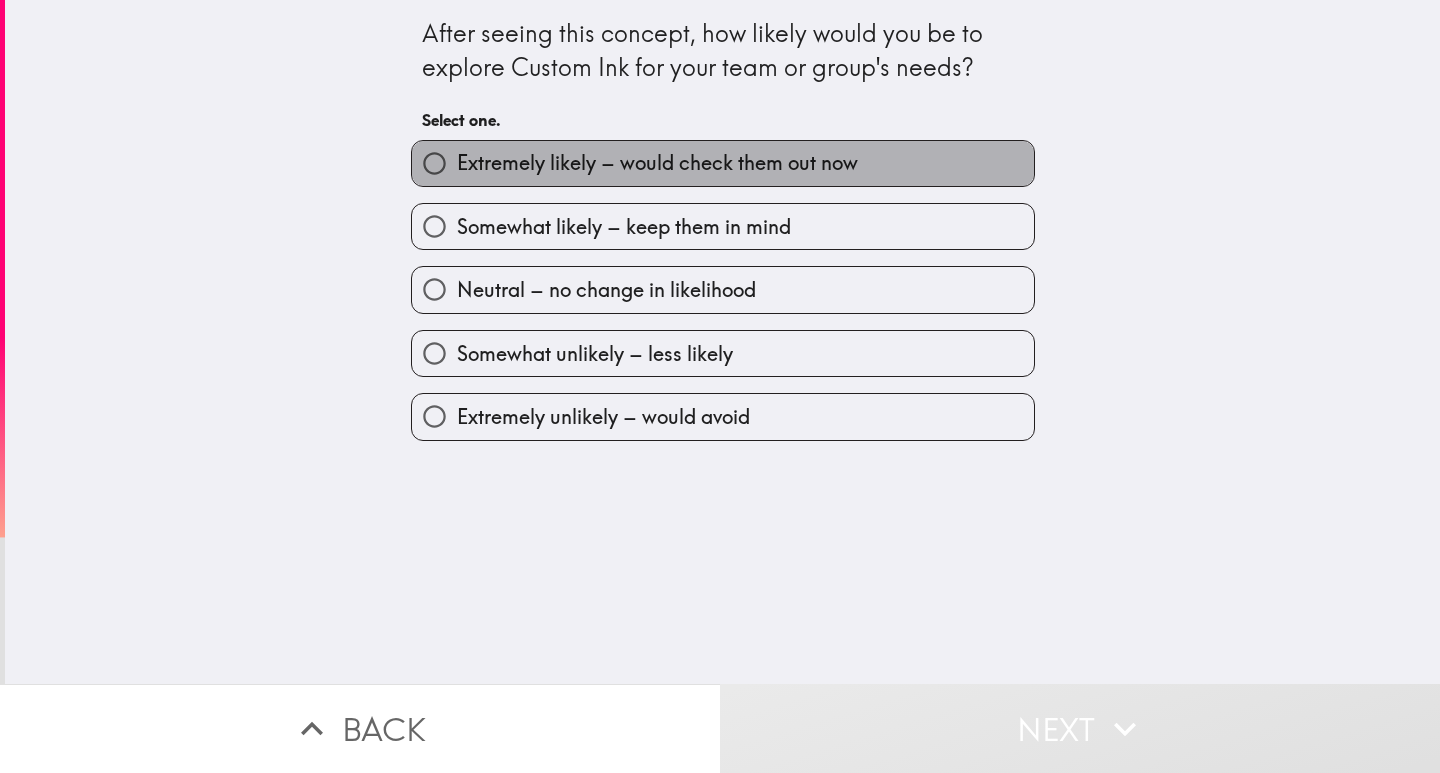 click on "Extremely likely – would check them out now" at bounding box center [657, 163] 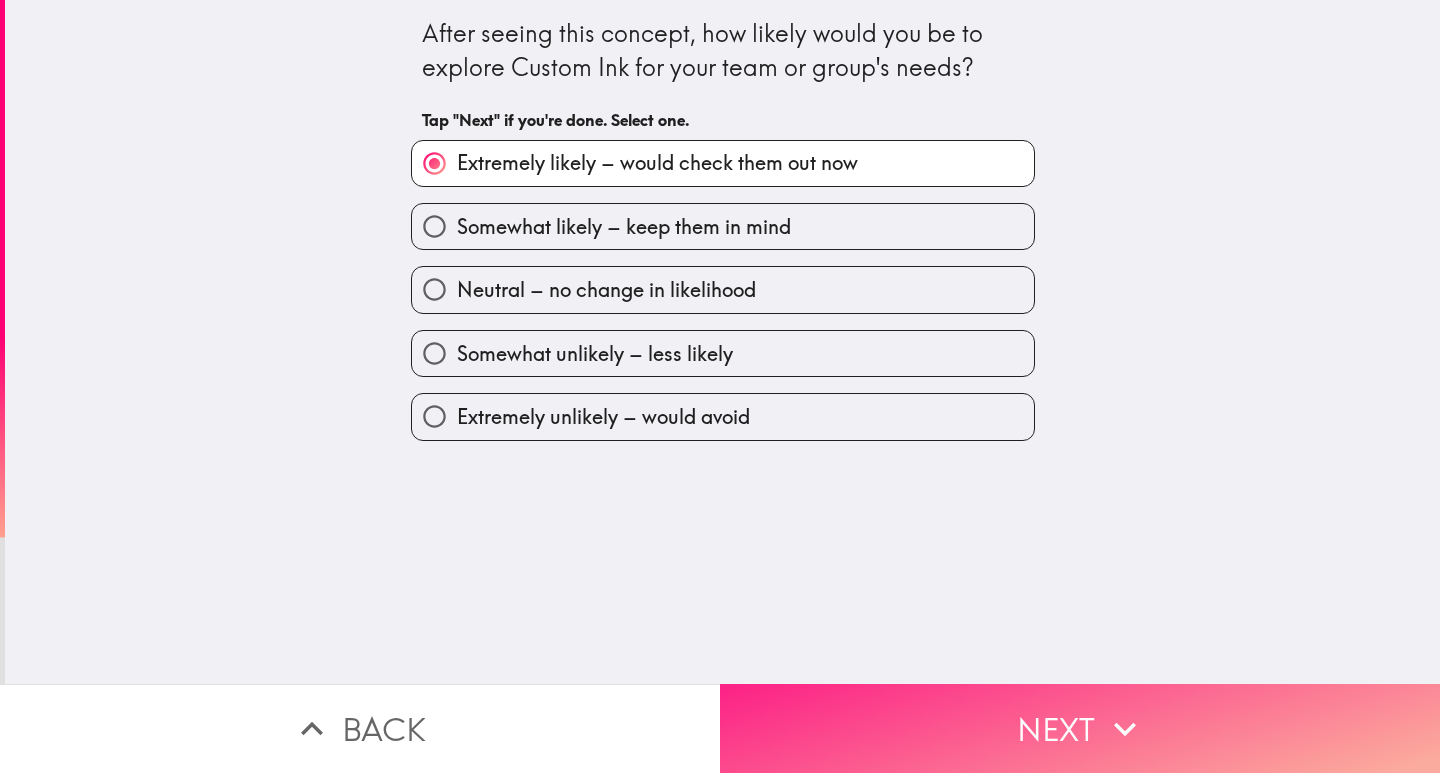 click on "Next" at bounding box center [1080, 728] 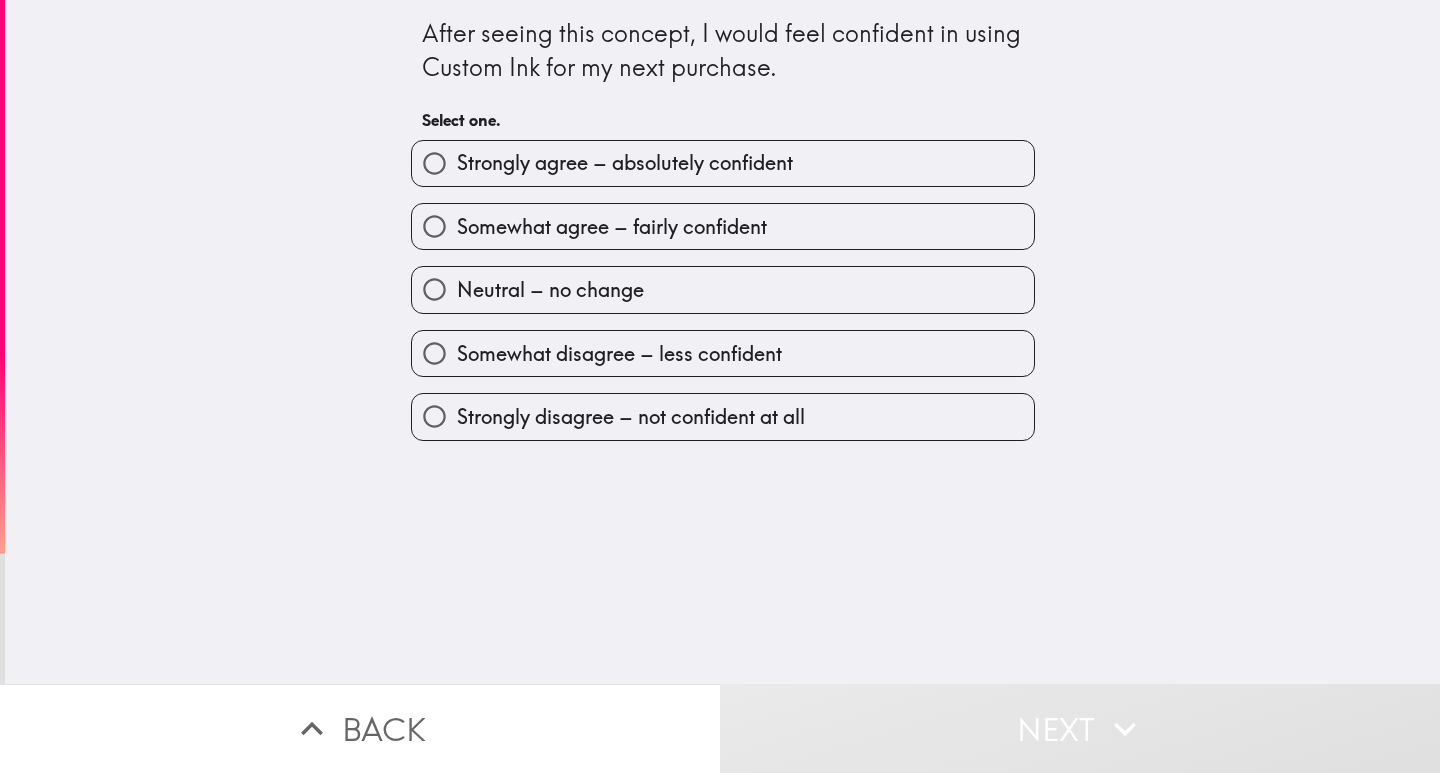 drag, startPoint x: 692, startPoint y: 157, endPoint x: 797, endPoint y: 398, distance: 262.8802 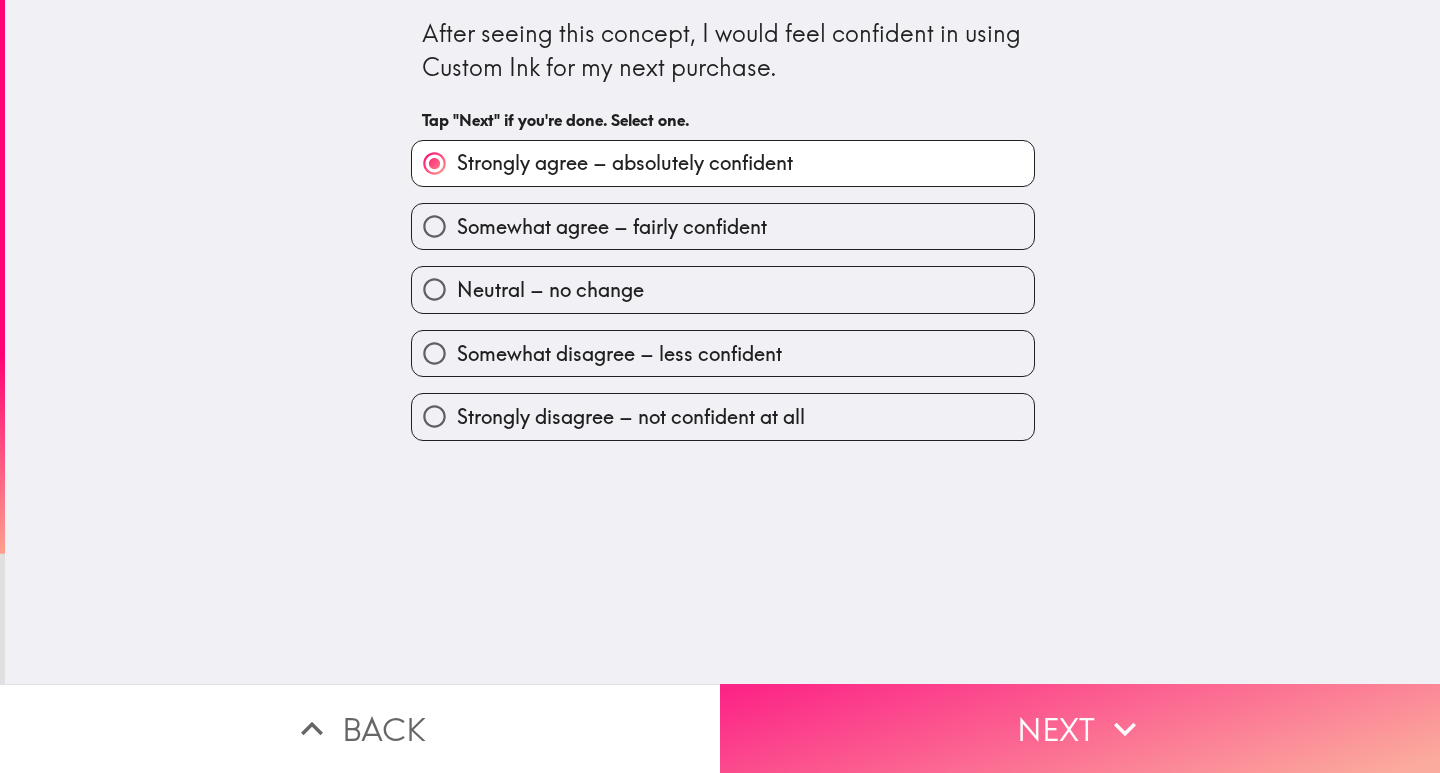 click on "Next" at bounding box center [1080, 728] 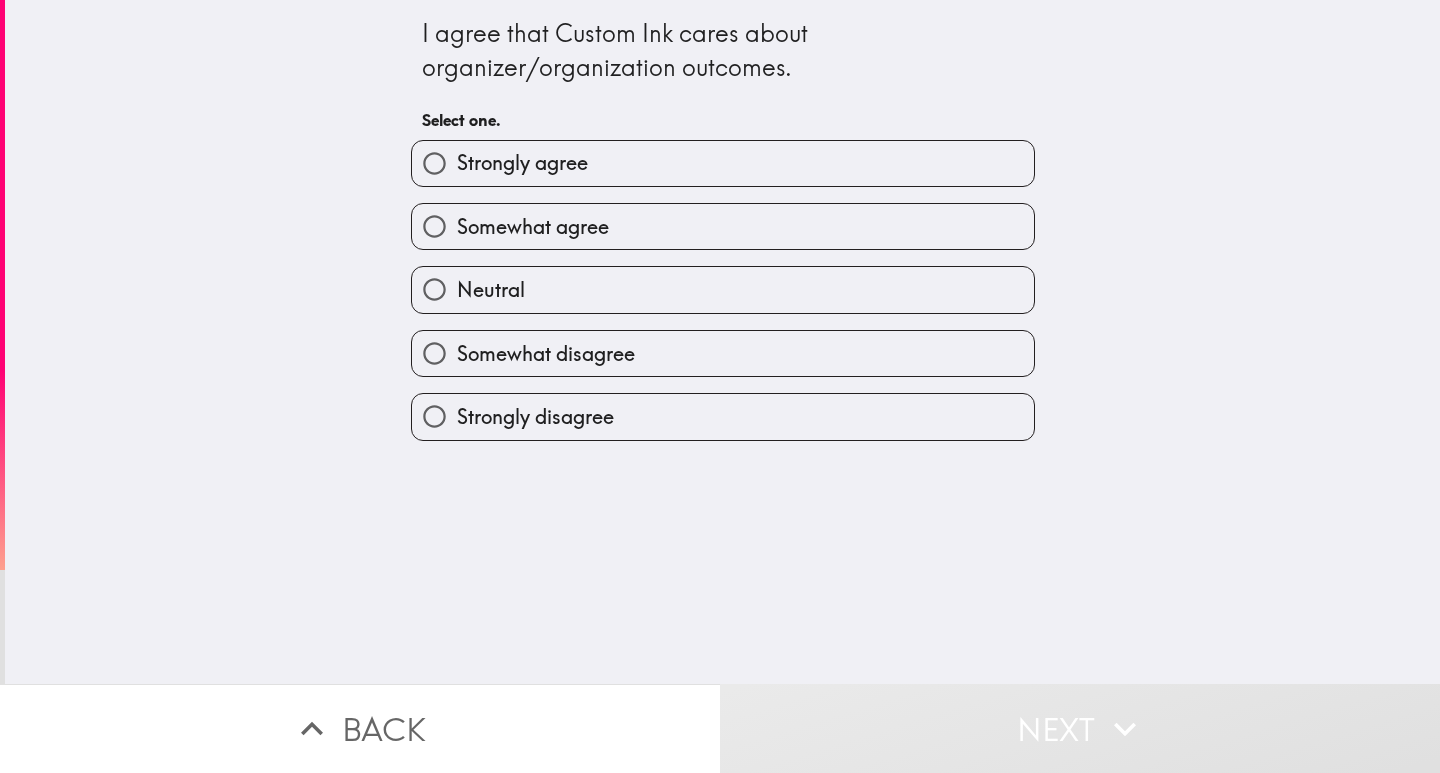 click on "Somewhat agree" at bounding box center (723, 226) 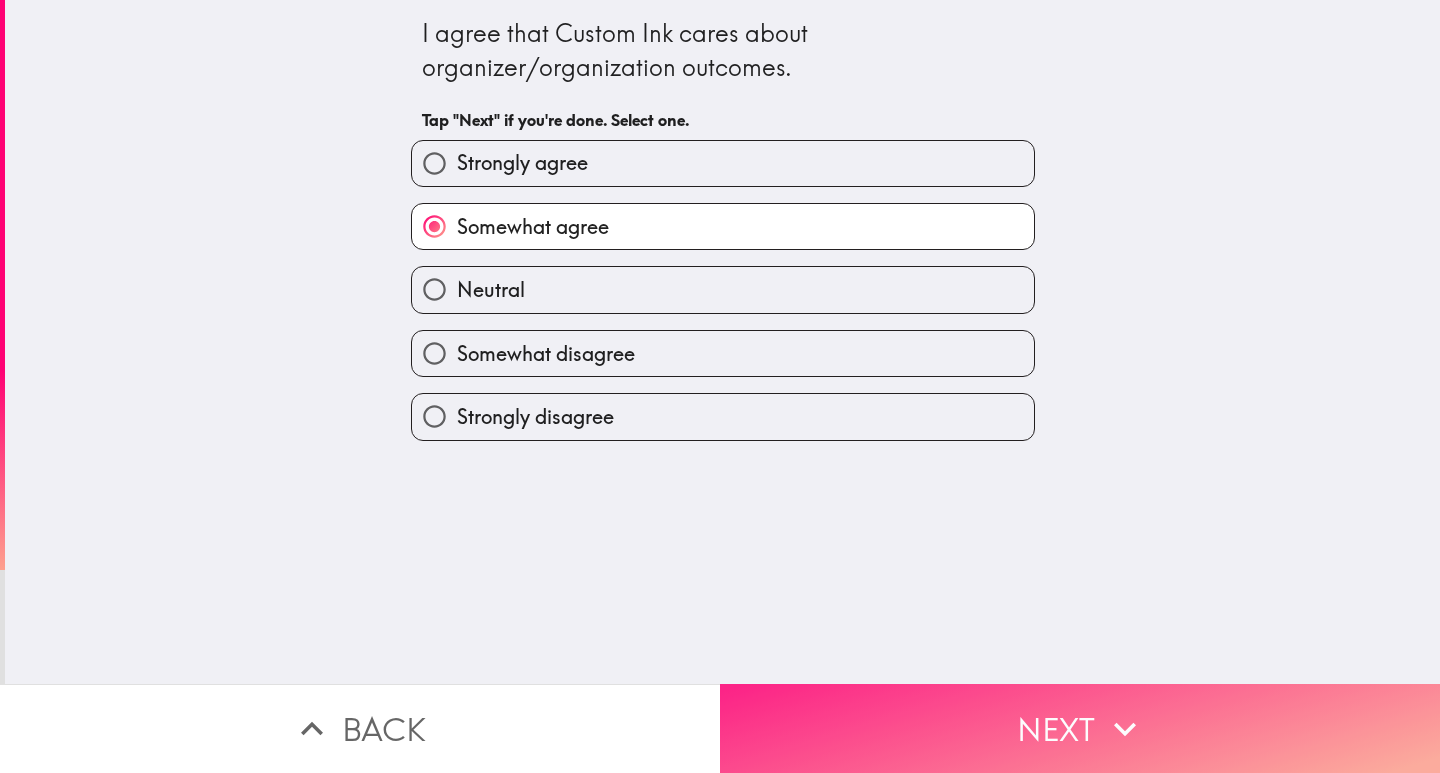 click on "Next" at bounding box center [1080, 728] 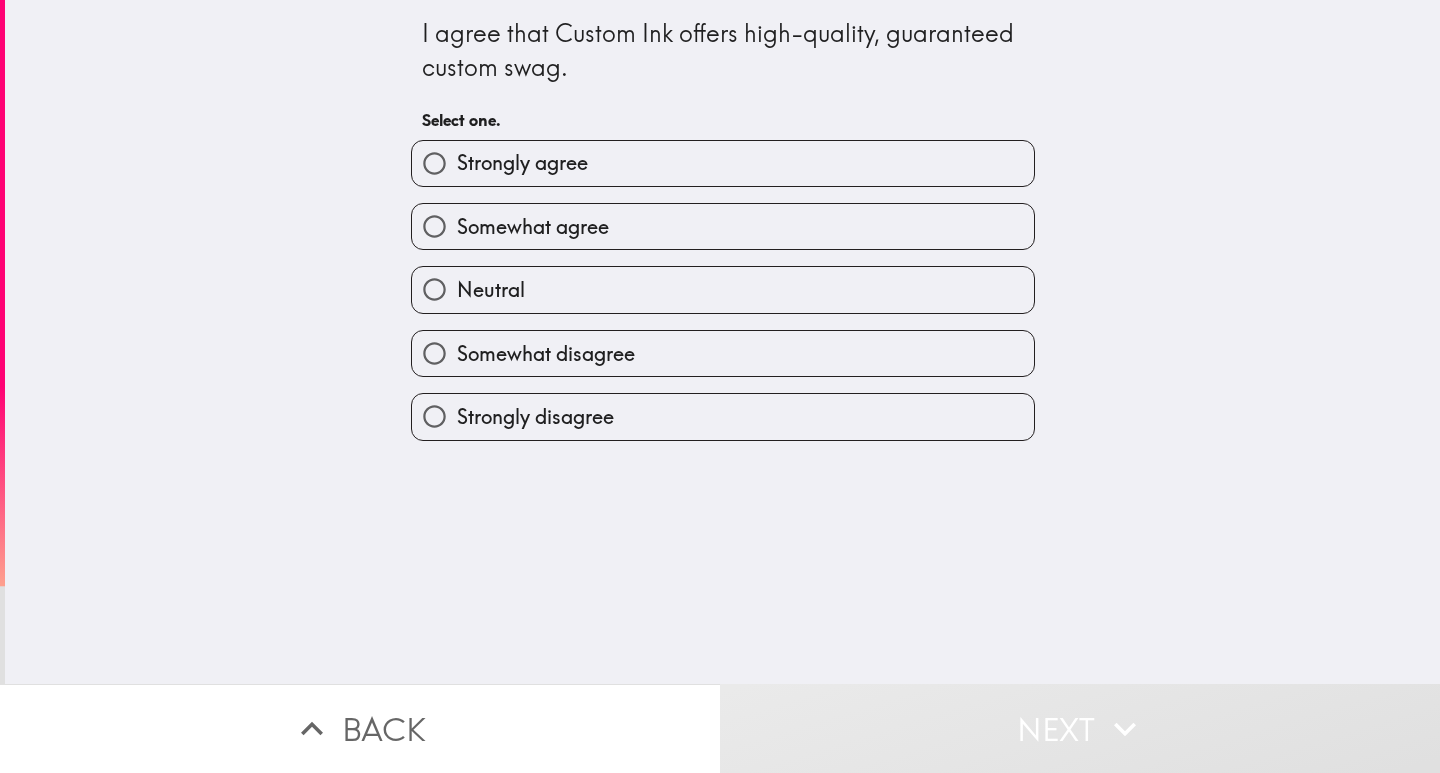 click on "Strongly agree" at bounding box center (723, 163) 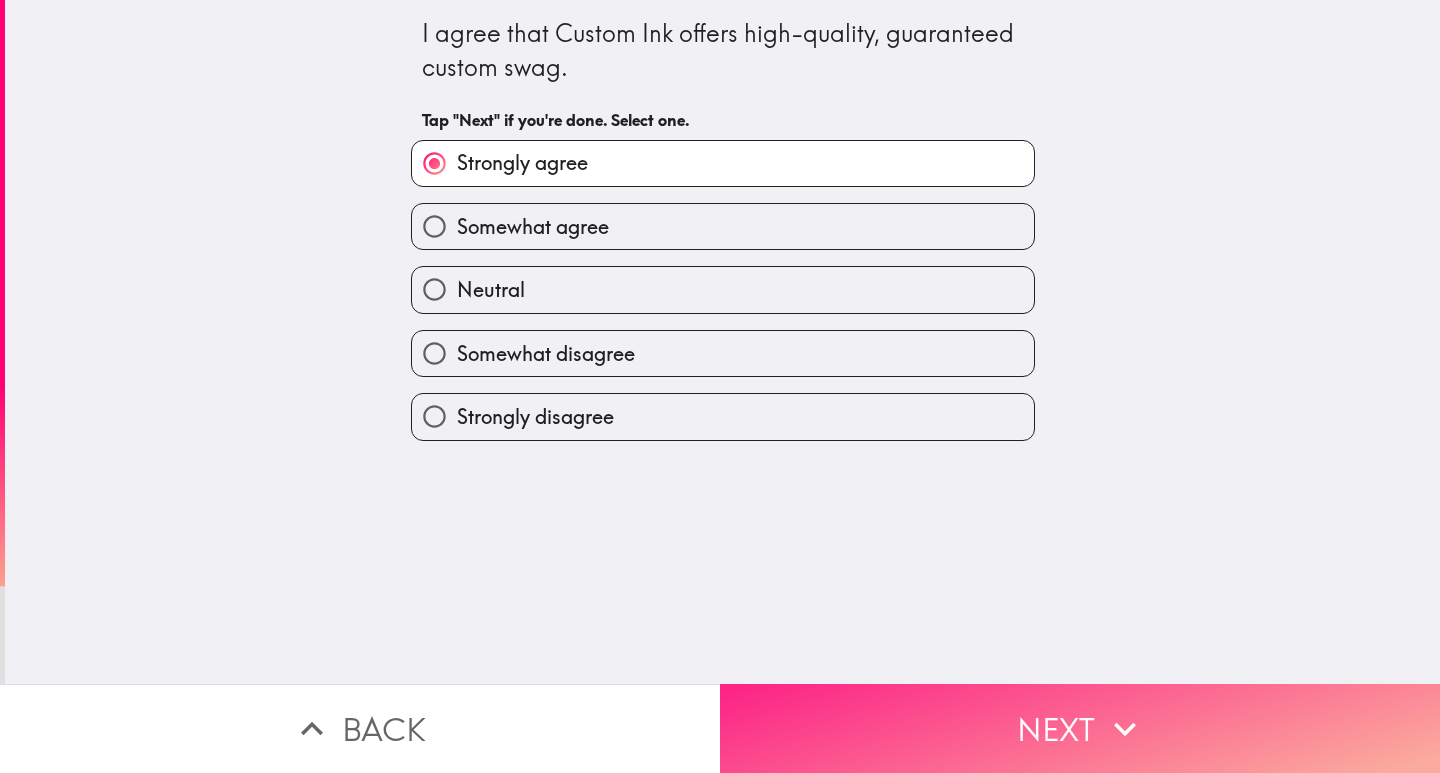 click on "Next" at bounding box center [1080, 728] 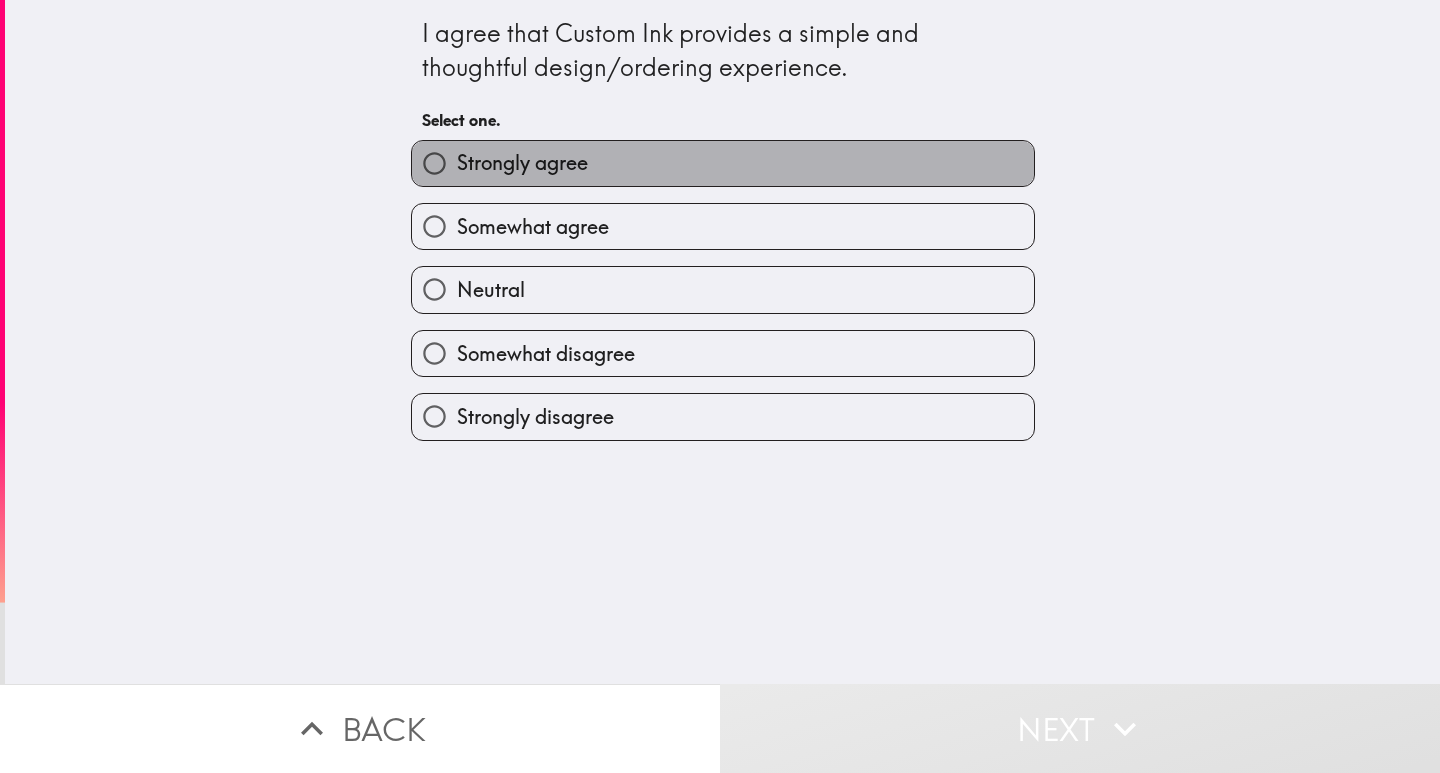 click on "Strongly agree" at bounding box center [723, 163] 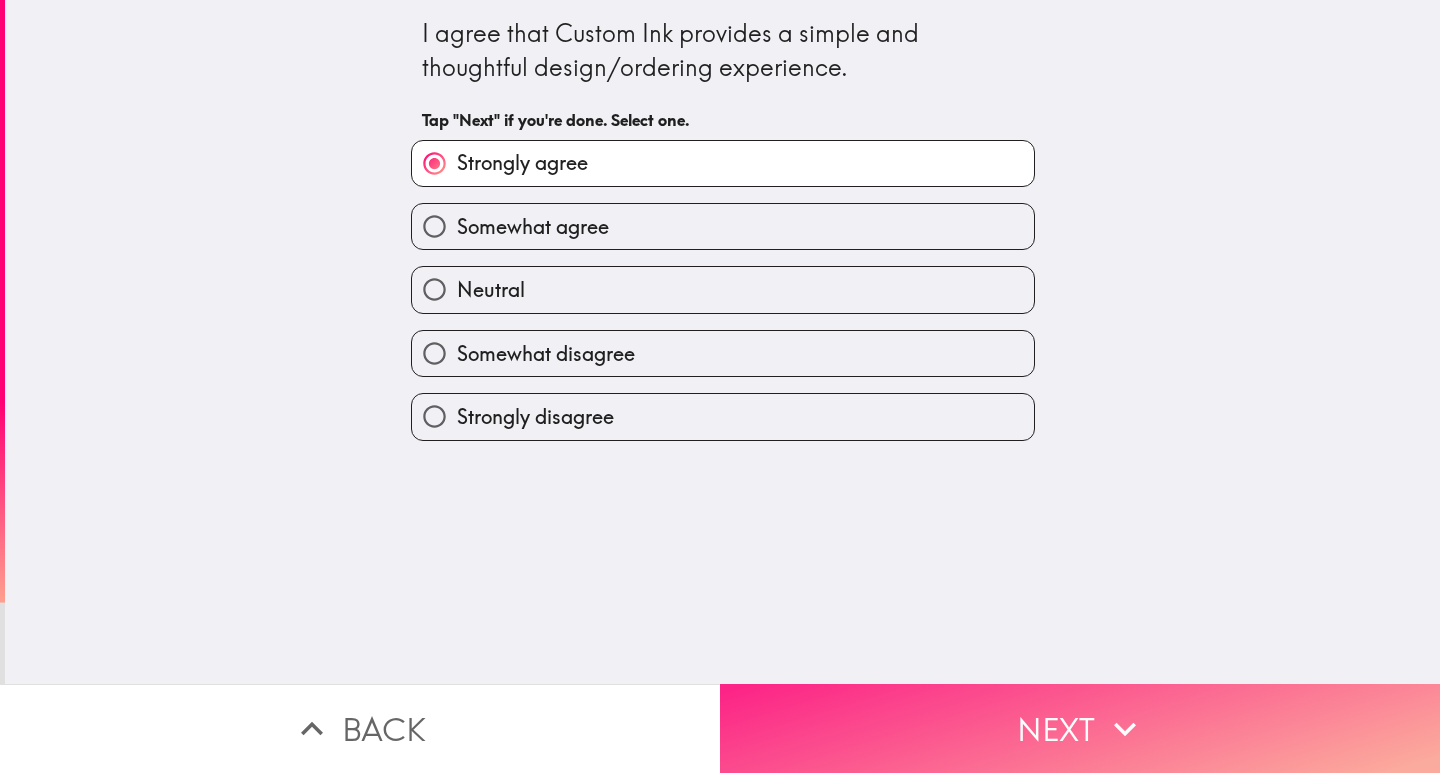 click on "Next" at bounding box center (1080, 728) 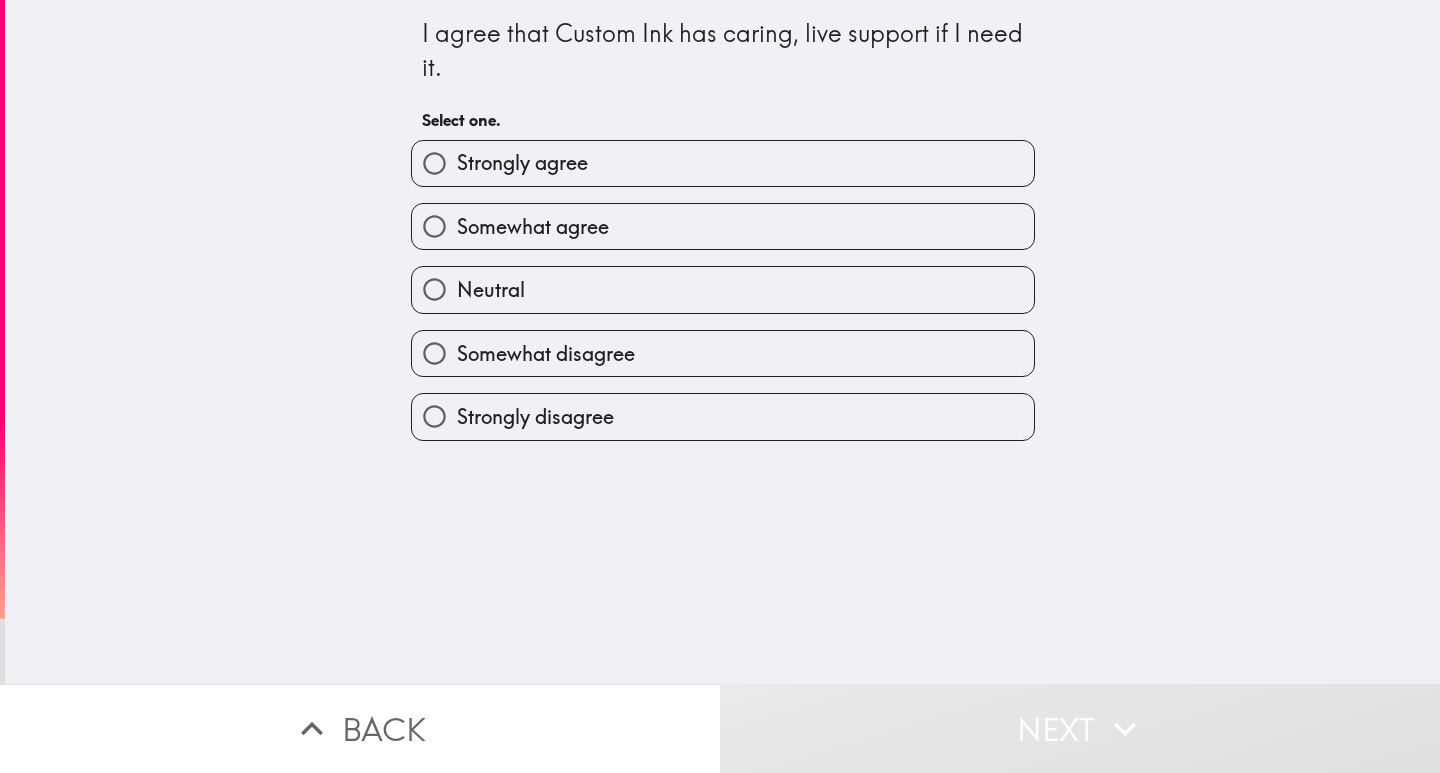 click on "Somewhat agree" at bounding box center (723, 226) 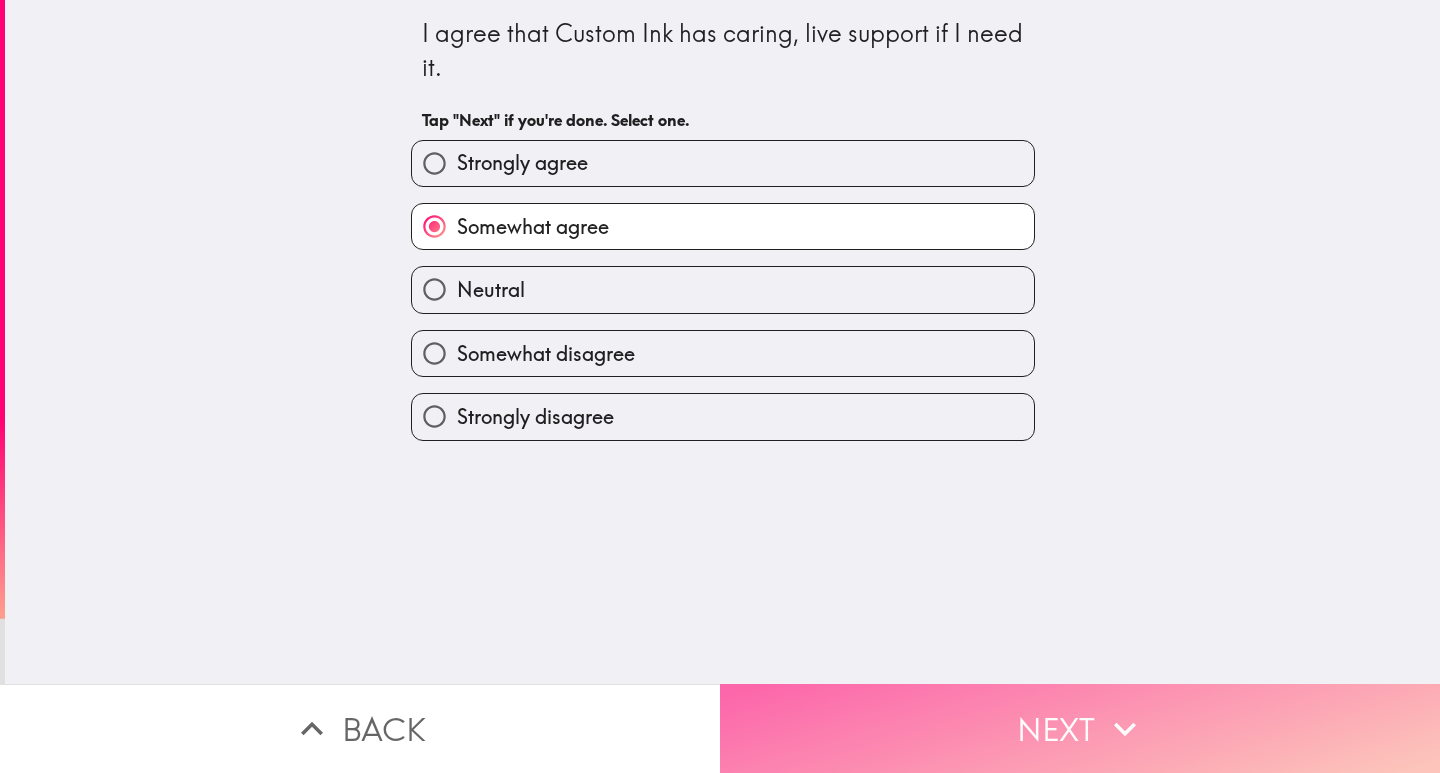 click on "Next" at bounding box center (1080, 728) 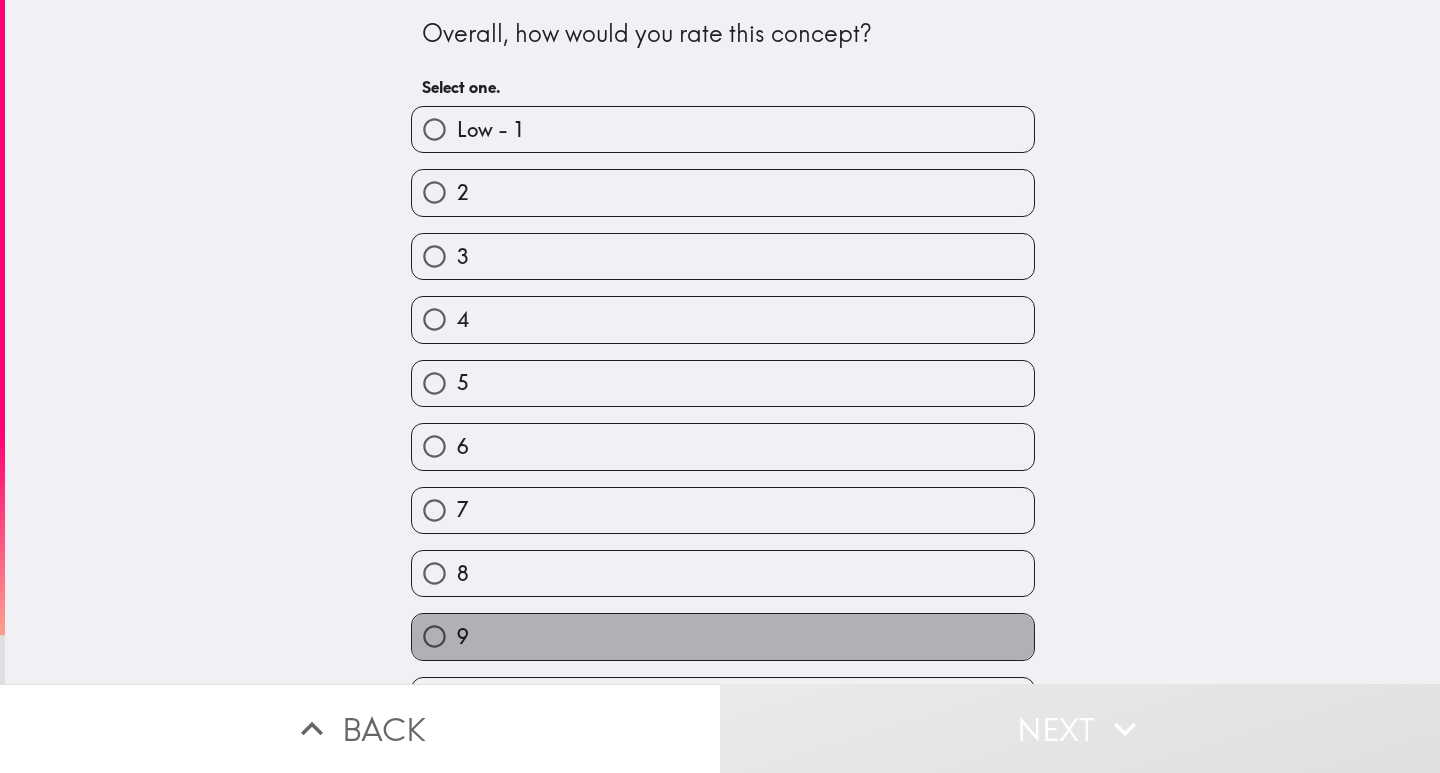 click on "9" at bounding box center [723, 636] 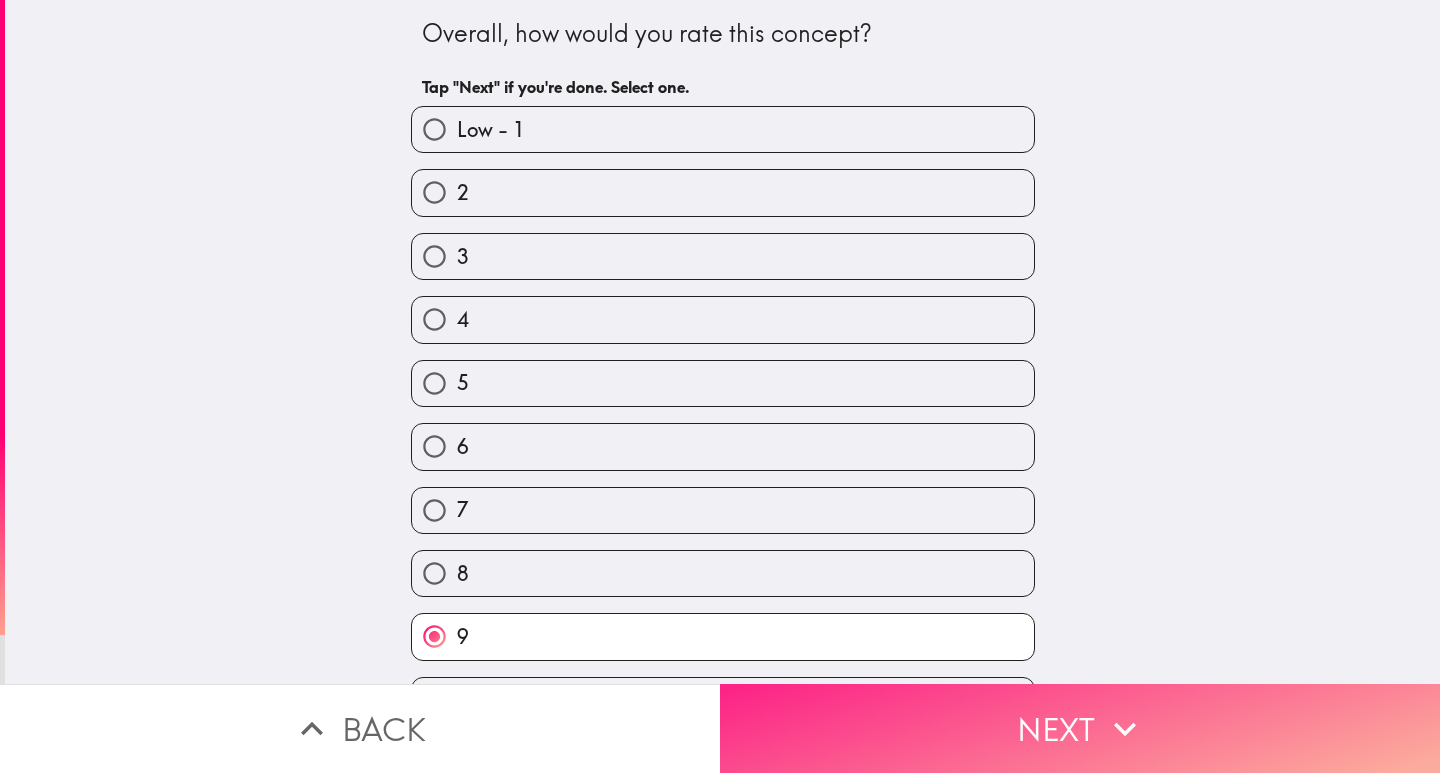 click on "Next" at bounding box center (1080, 728) 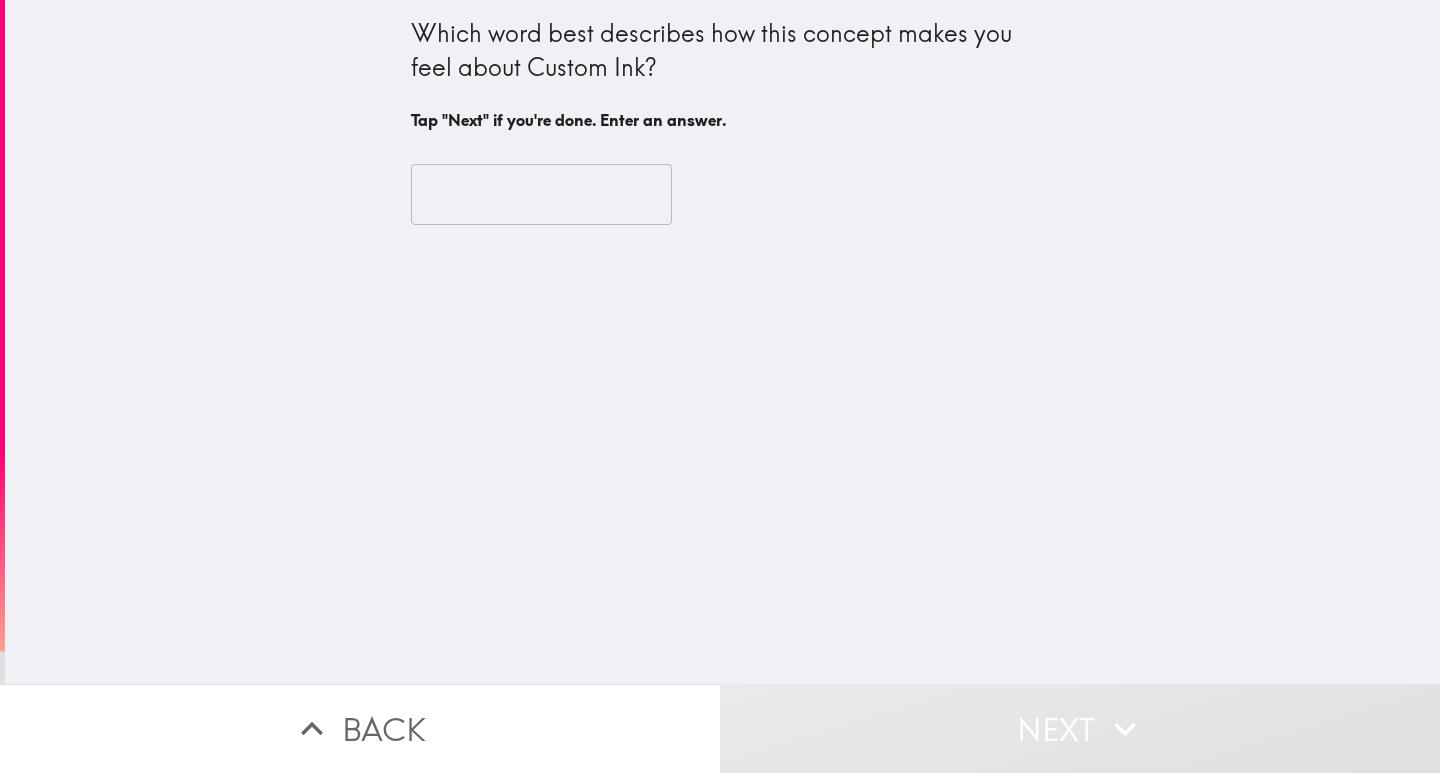 click at bounding box center [541, 195] 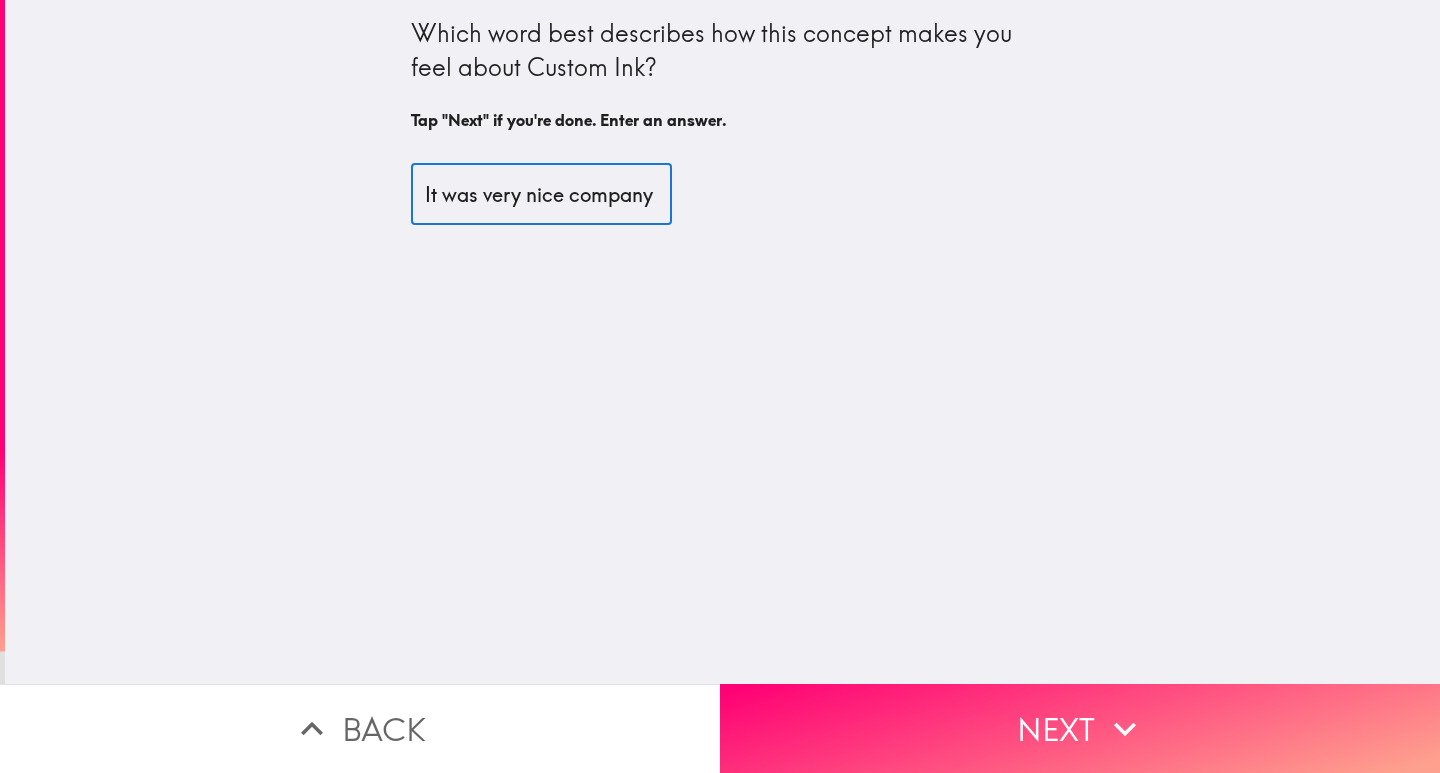 scroll, scrollTop: 0, scrollLeft: 15, axis: horizontal 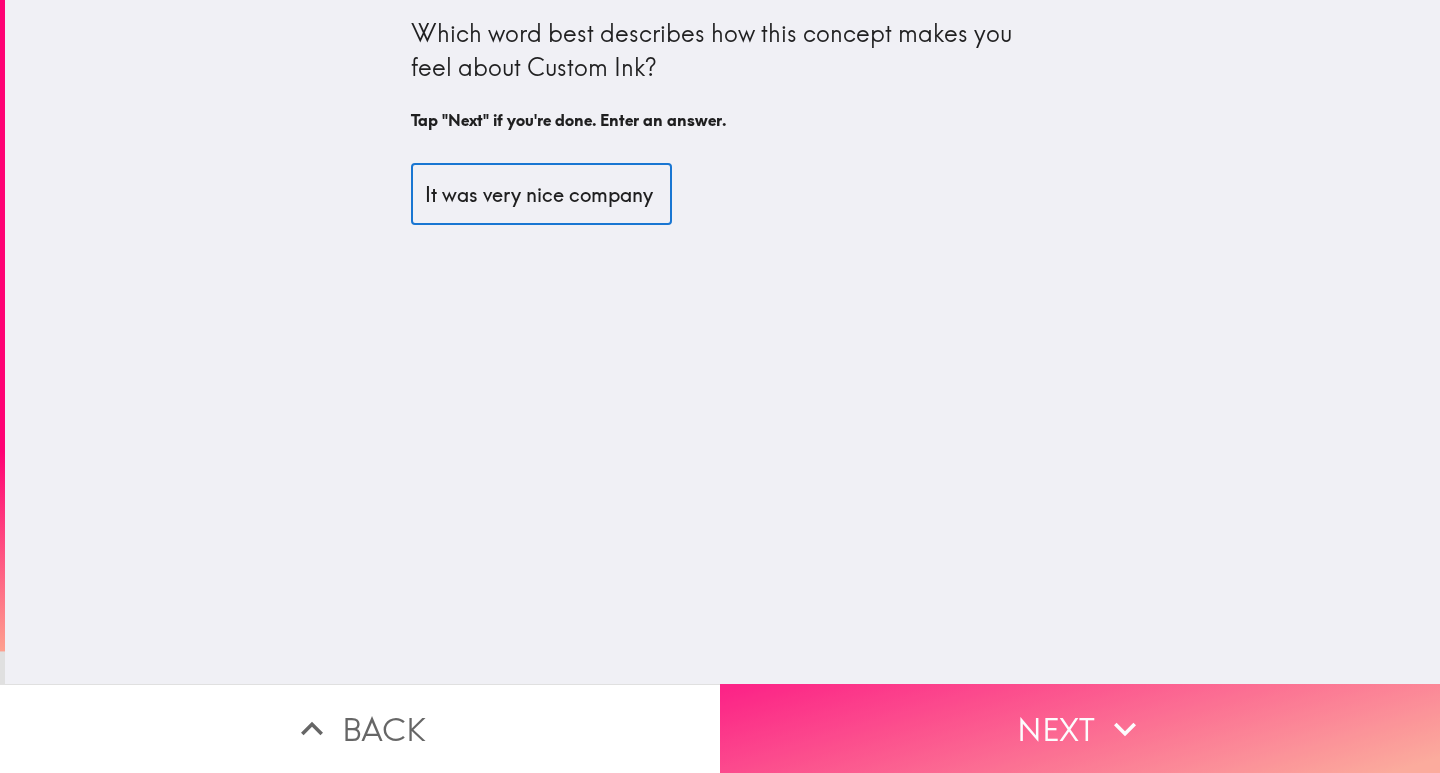 type on "It was very nice company" 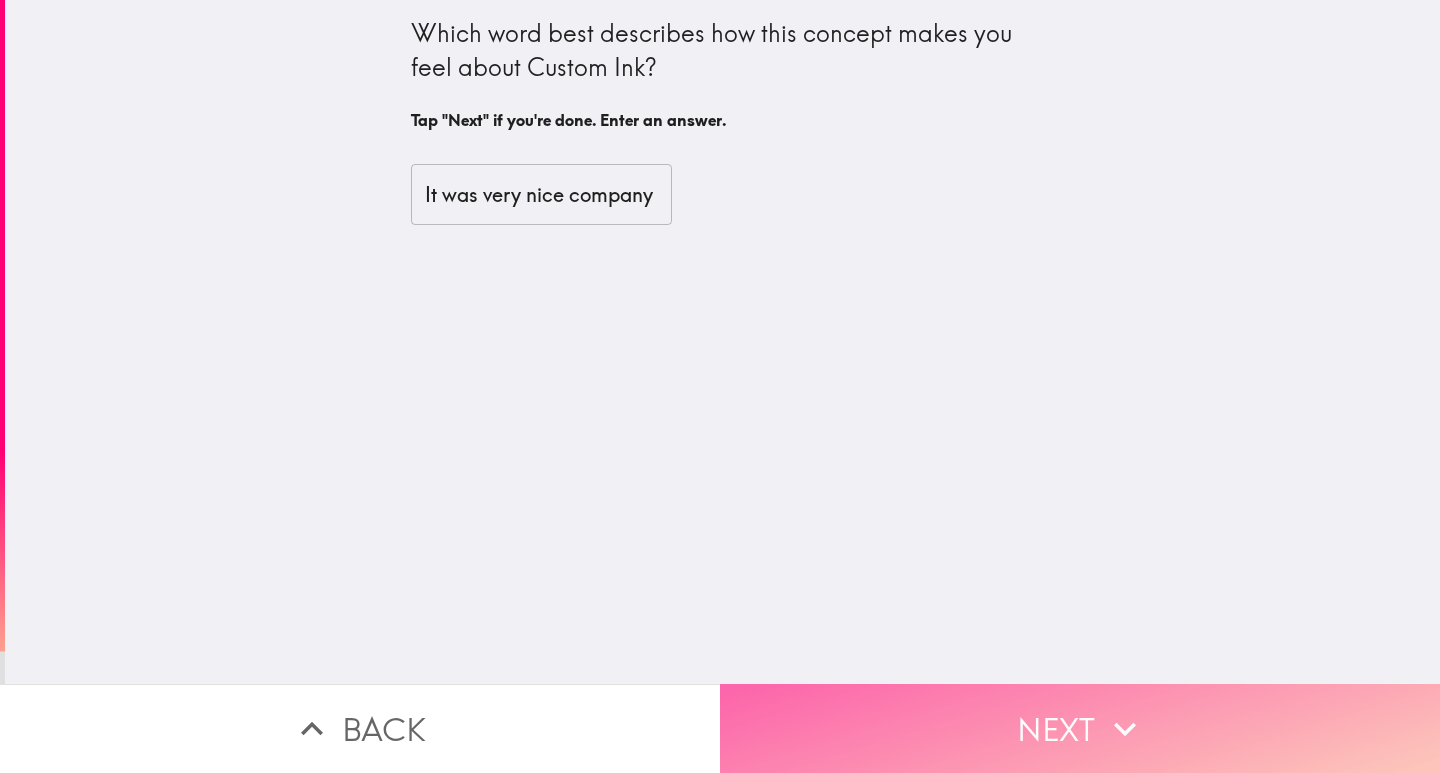click on "Next" at bounding box center (1080, 728) 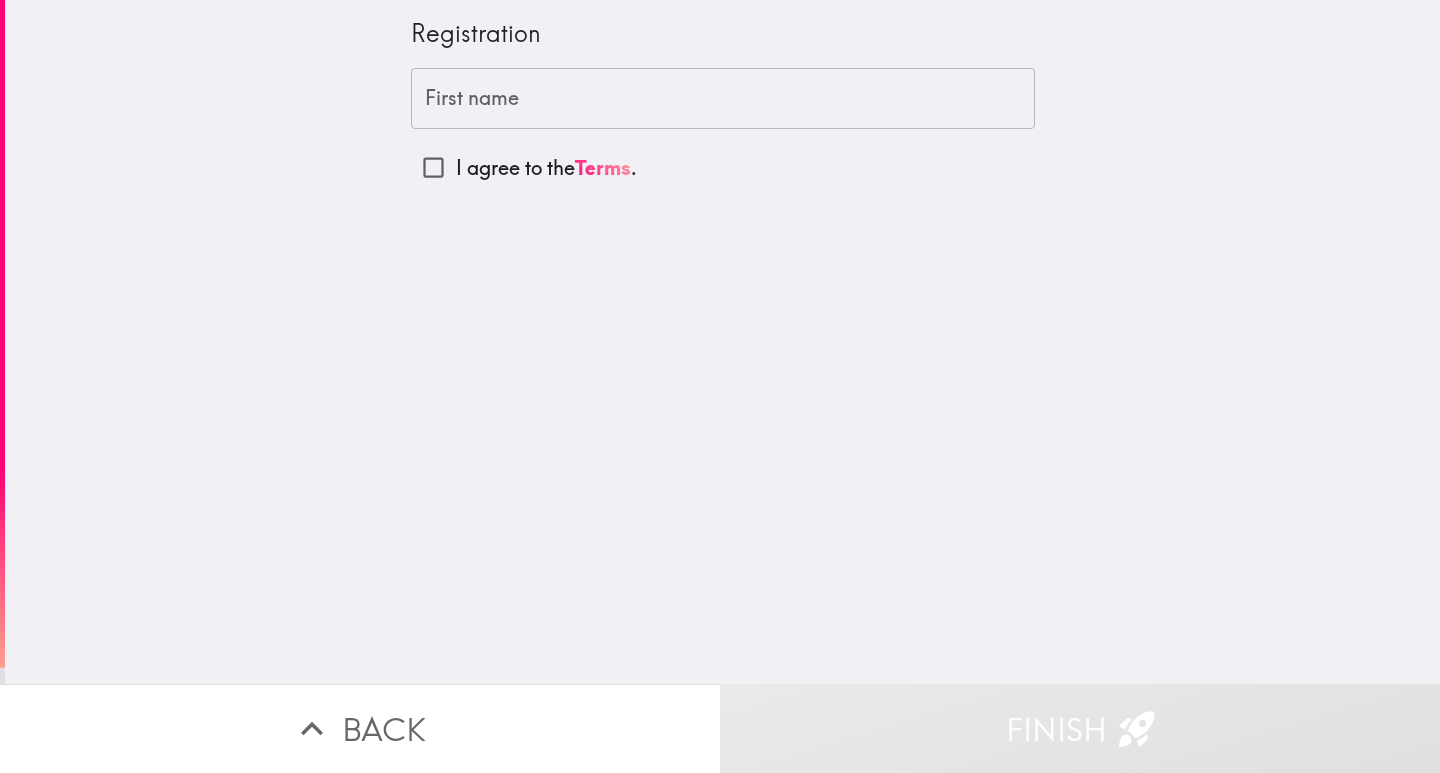 click on "First name" at bounding box center (723, 99) 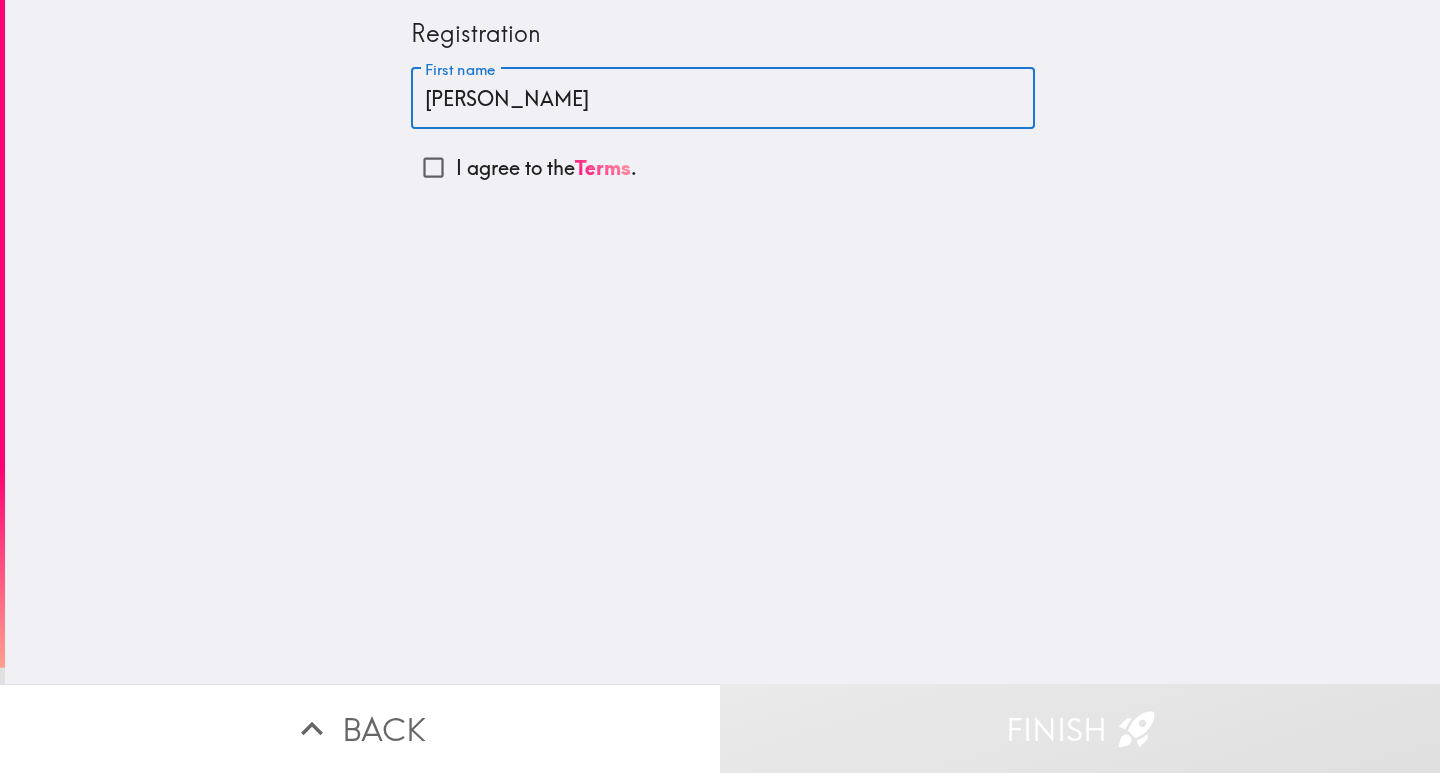 type on "[PERSON_NAME]" 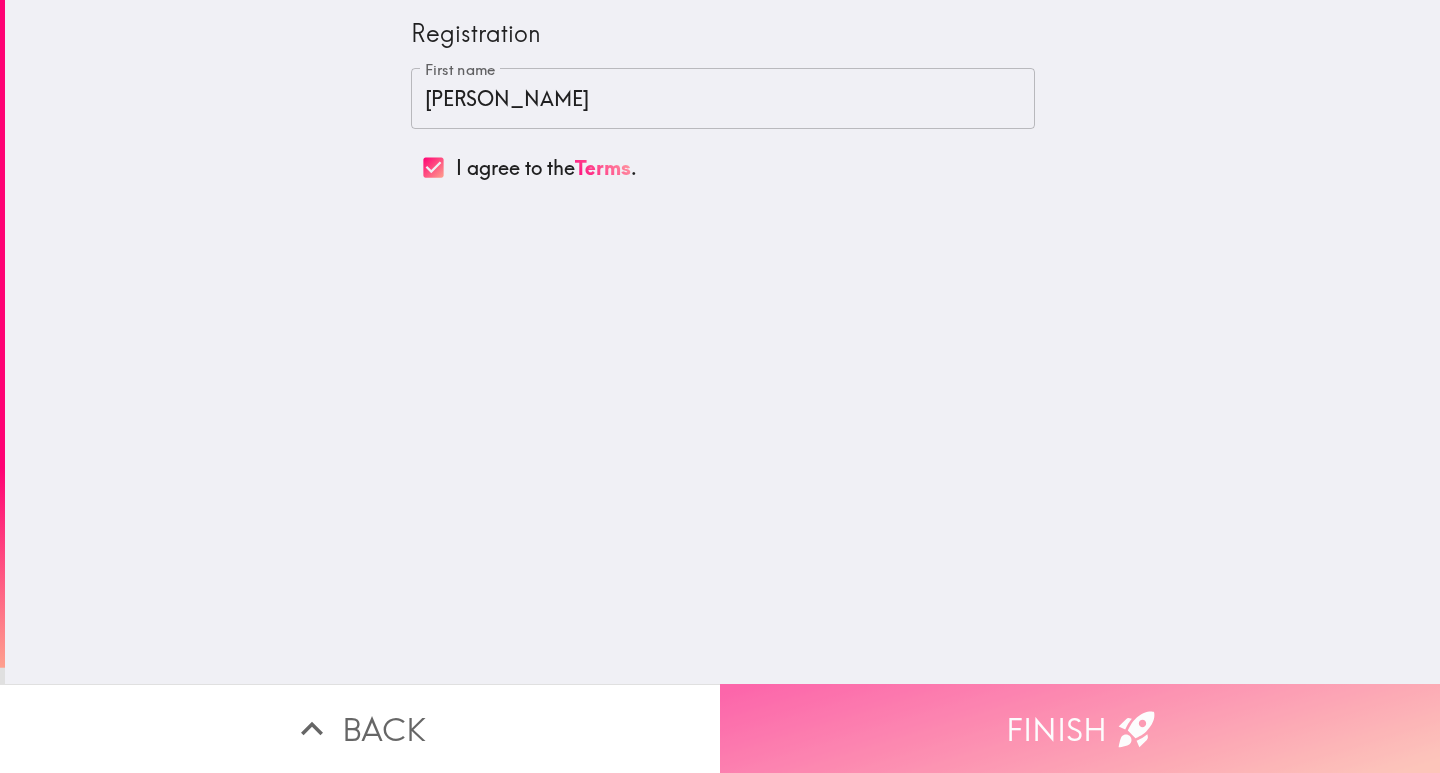 click on "Finish" at bounding box center (1080, 728) 